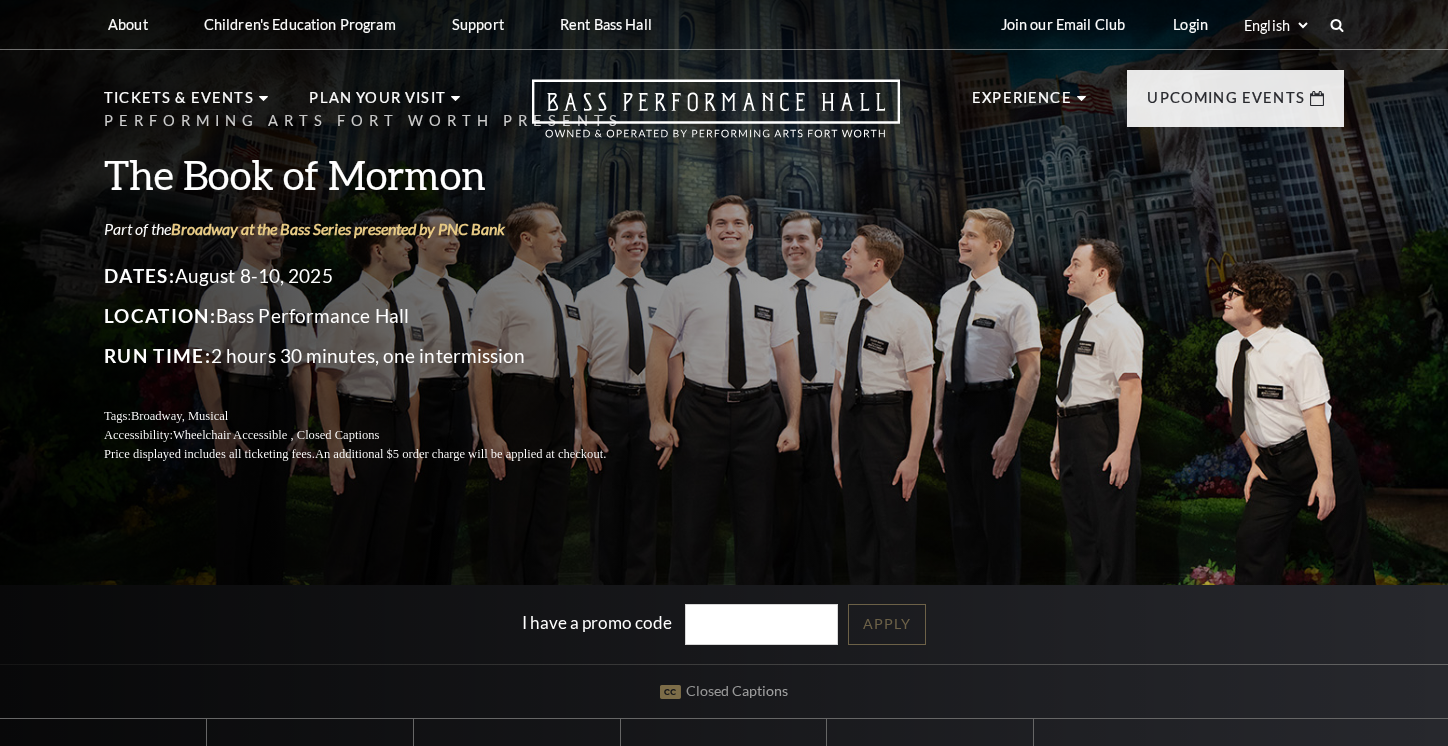 scroll, scrollTop: 0, scrollLeft: 0, axis: both 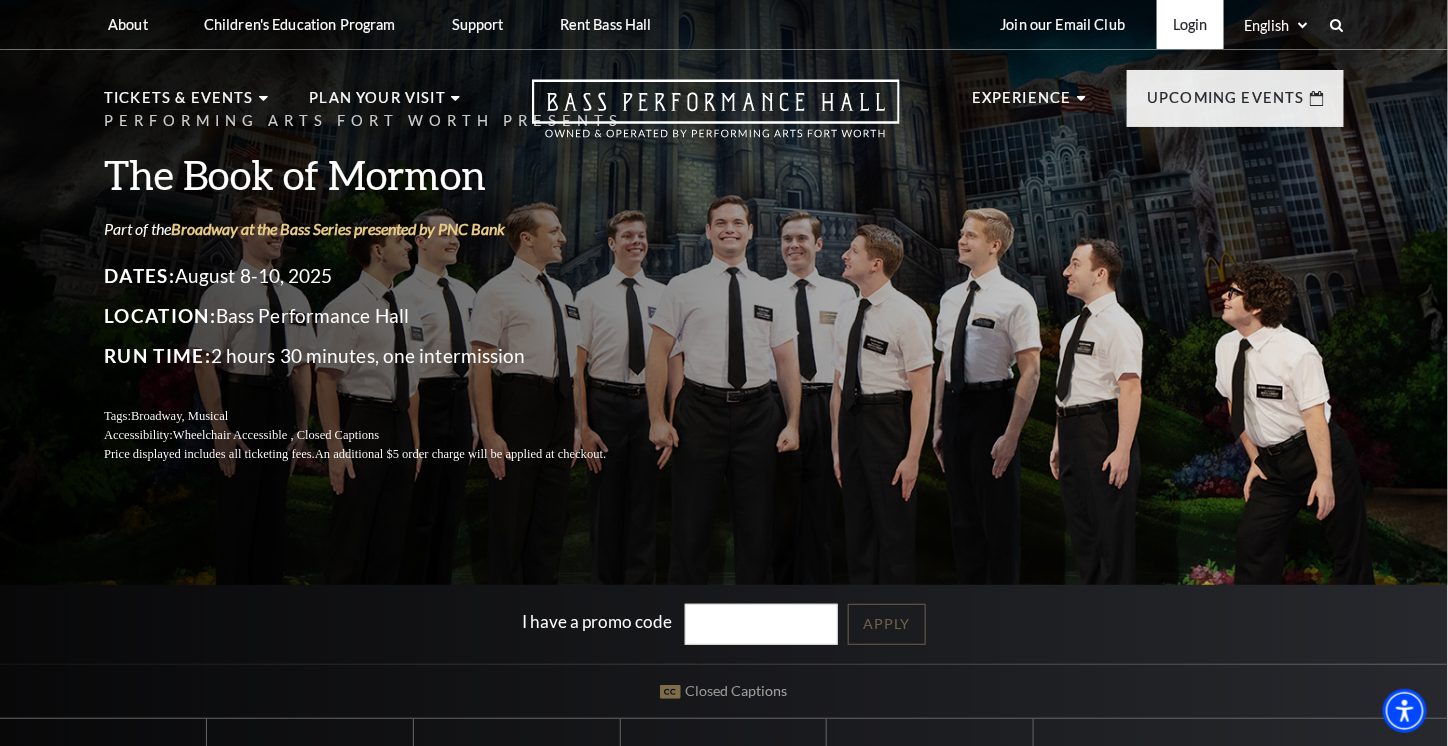 click on "Login" at bounding box center (1190, 24) 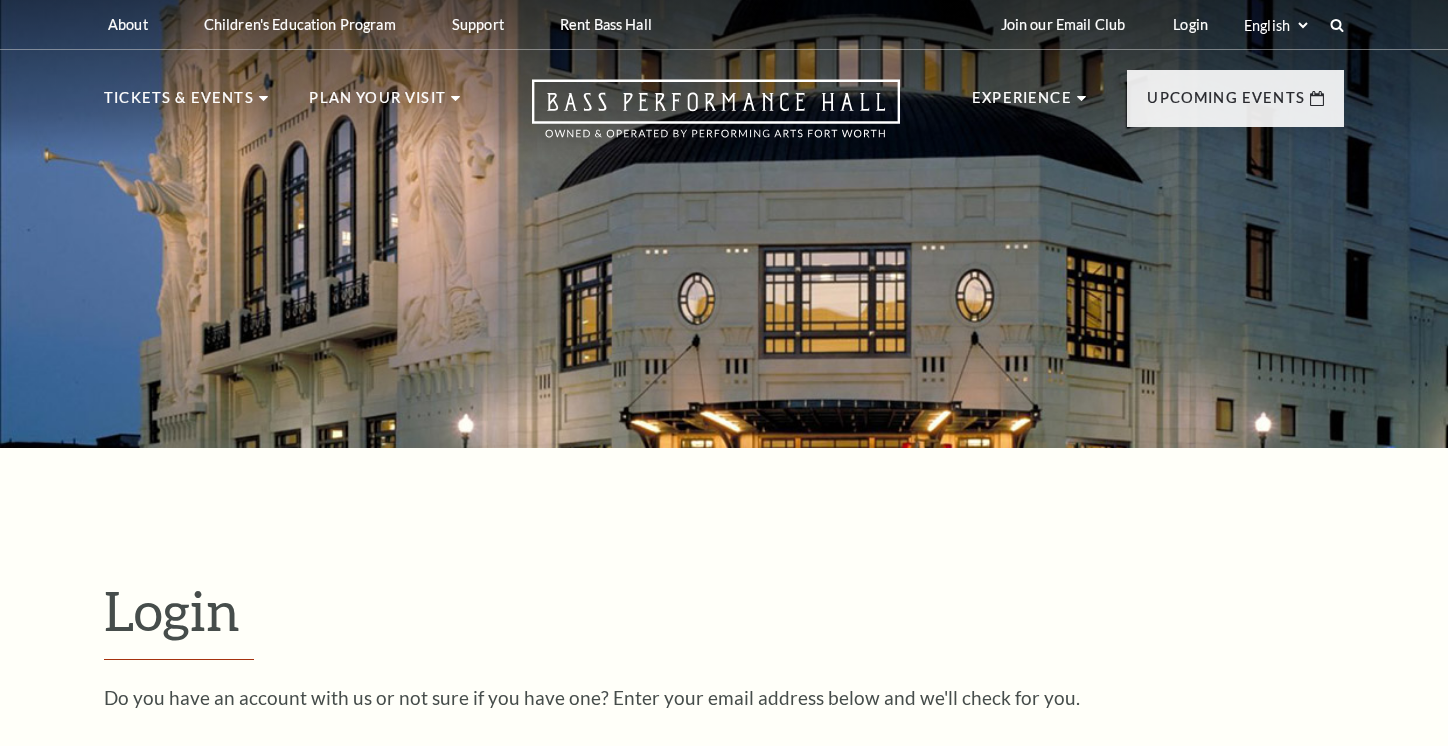 scroll, scrollTop: 577, scrollLeft: 0, axis: vertical 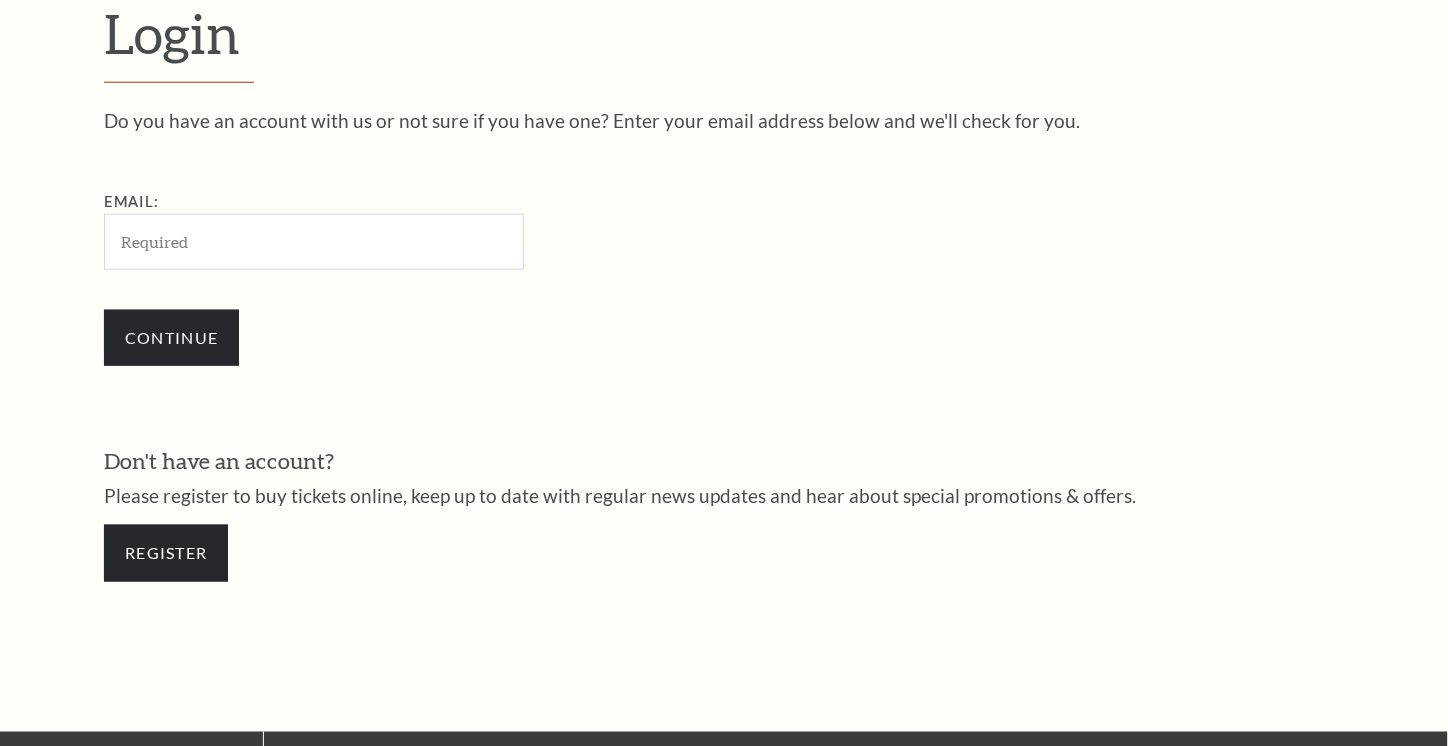 click on "Email:" at bounding box center [314, 241] 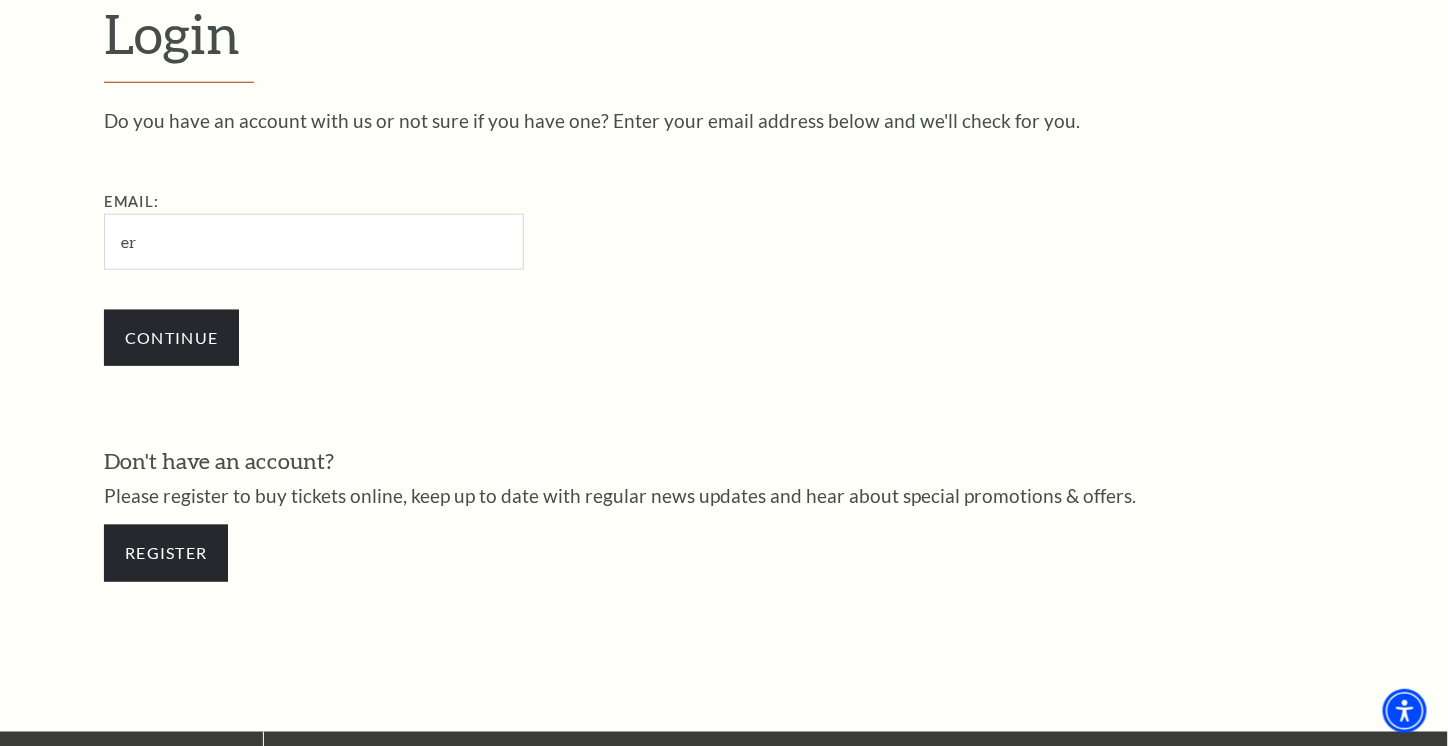 type on "erinfisherclifton@gmail.com" 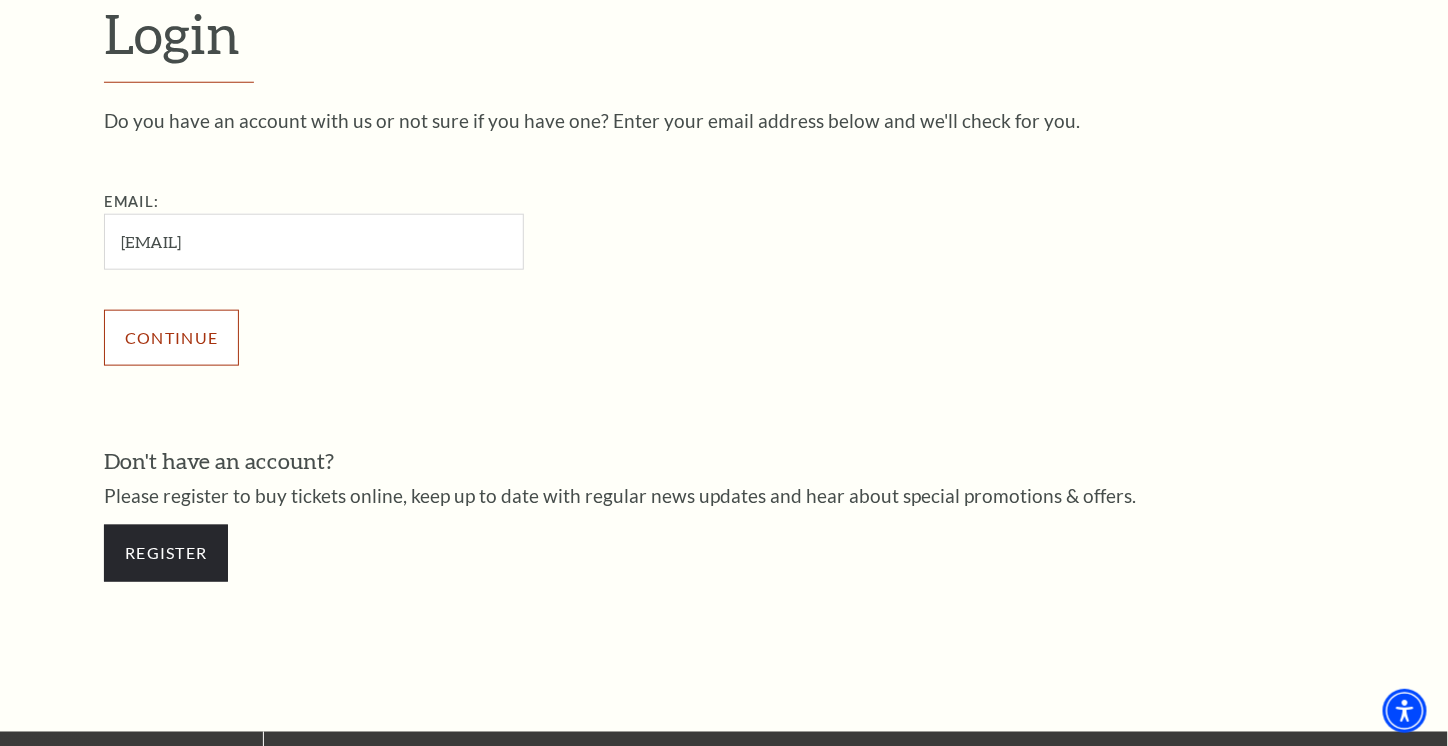 click on "Continue" at bounding box center (171, 338) 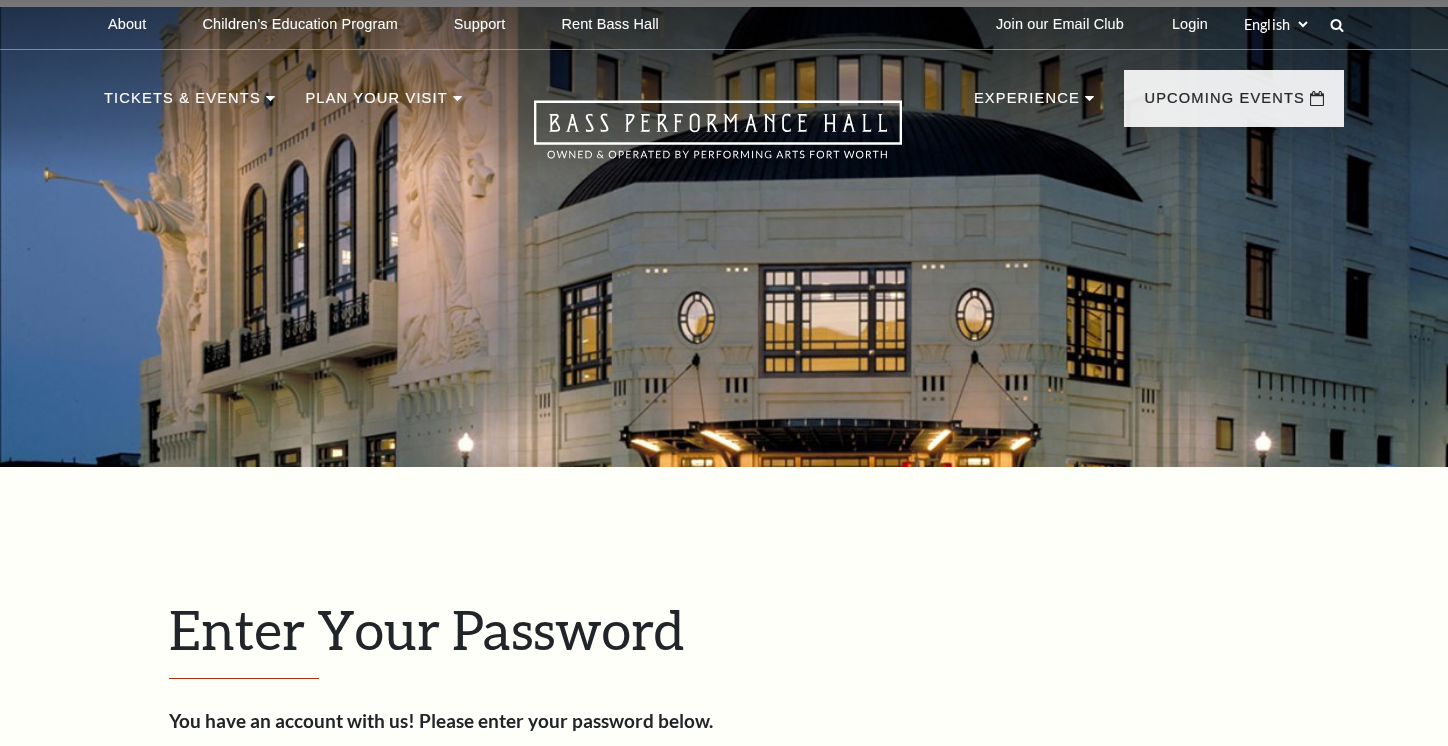 scroll, scrollTop: 596, scrollLeft: 0, axis: vertical 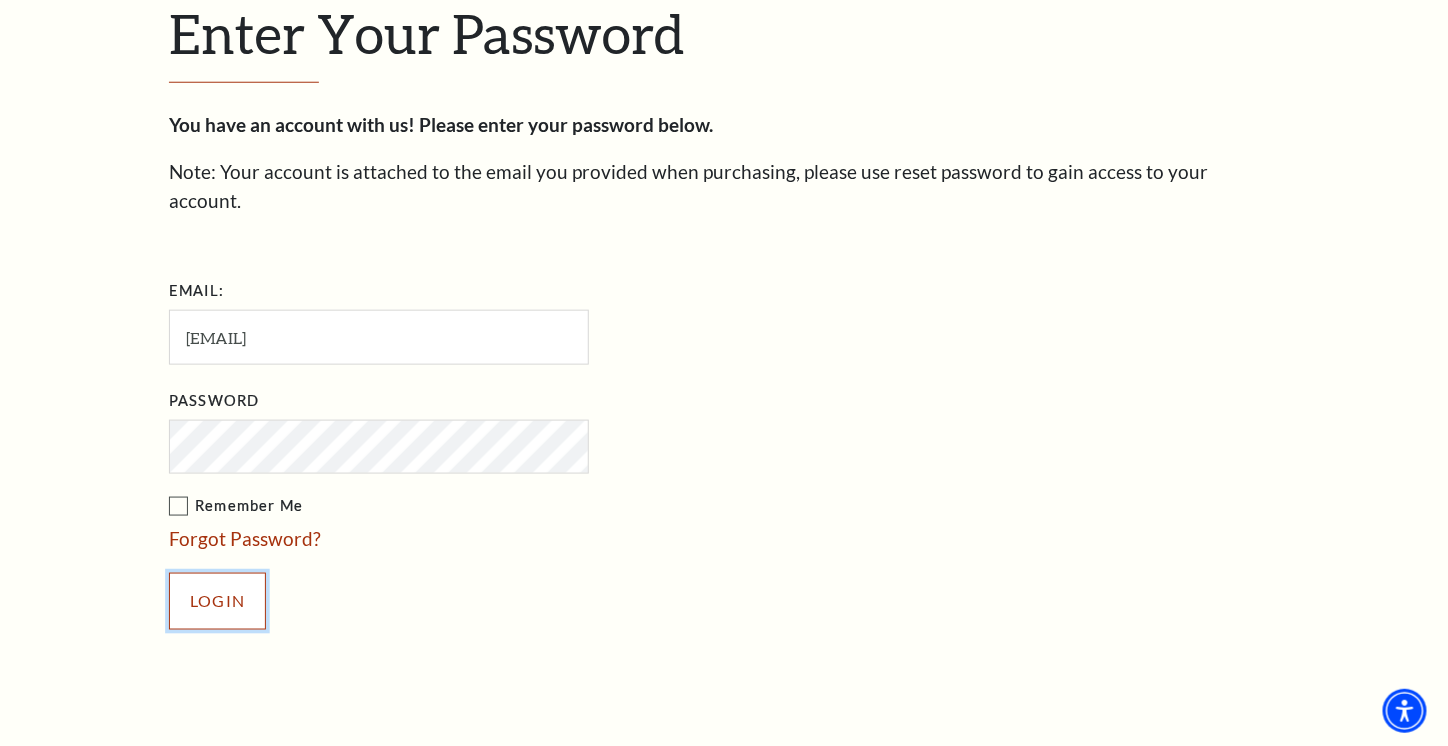 click on "Login" at bounding box center (217, 601) 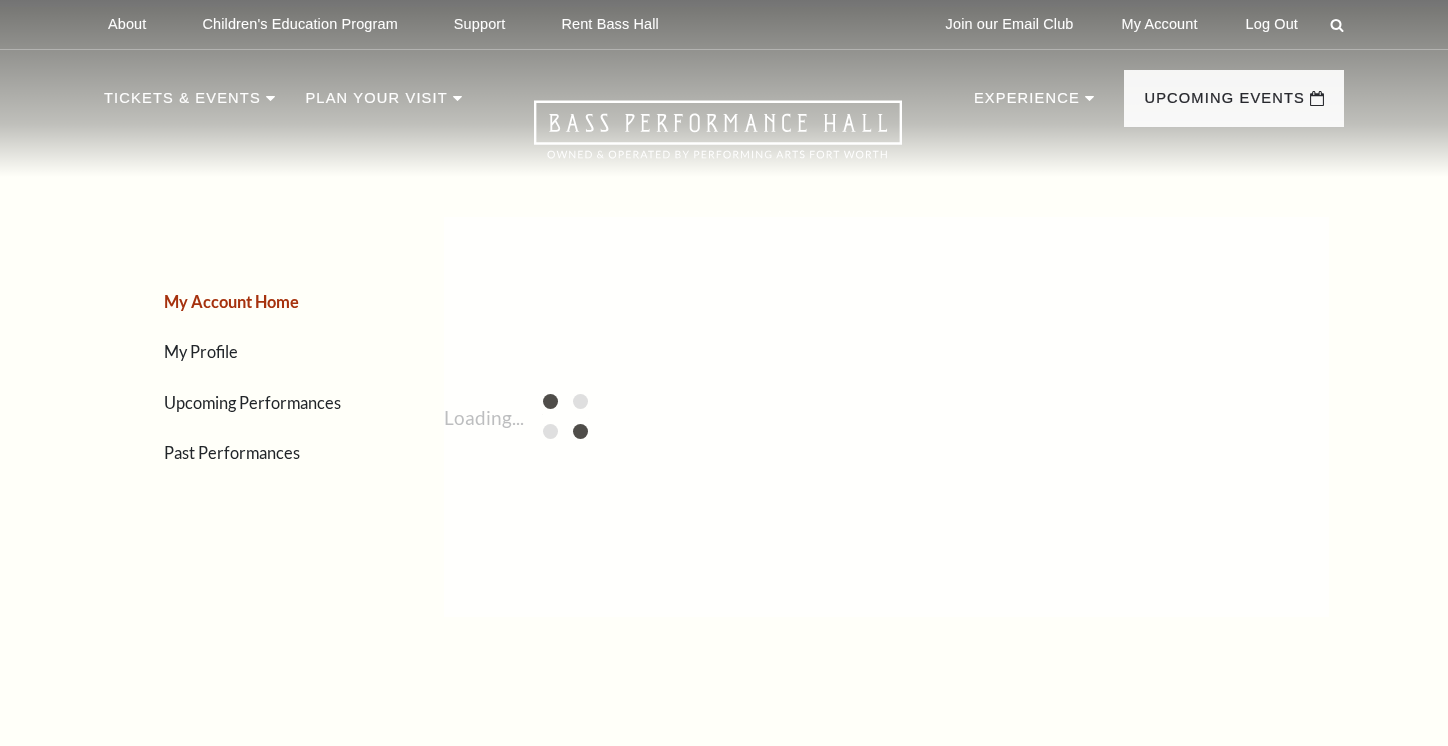 scroll, scrollTop: 0, scrollLeft: 0, axis: both 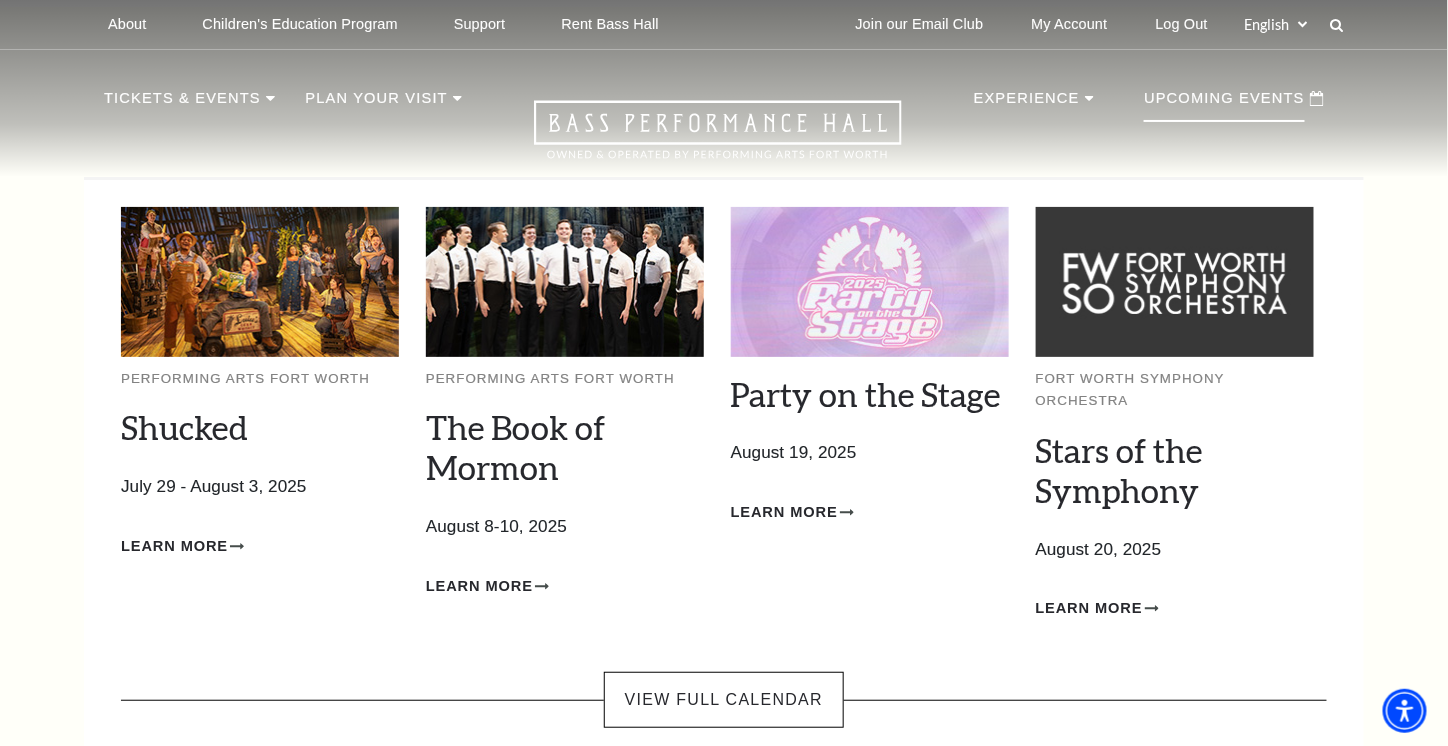 click at bounding box center (565, 281) 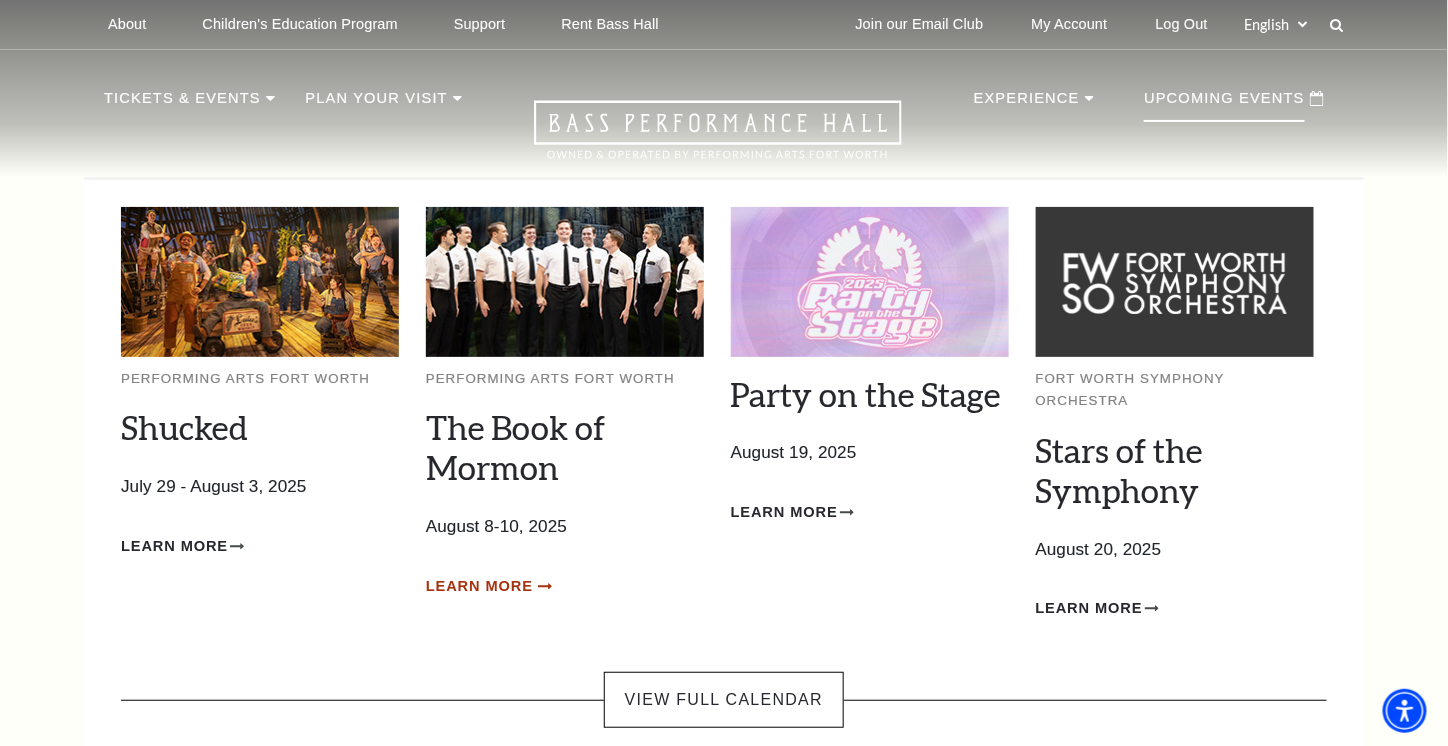 click on "Learn More" at bounding box center (479, 586) 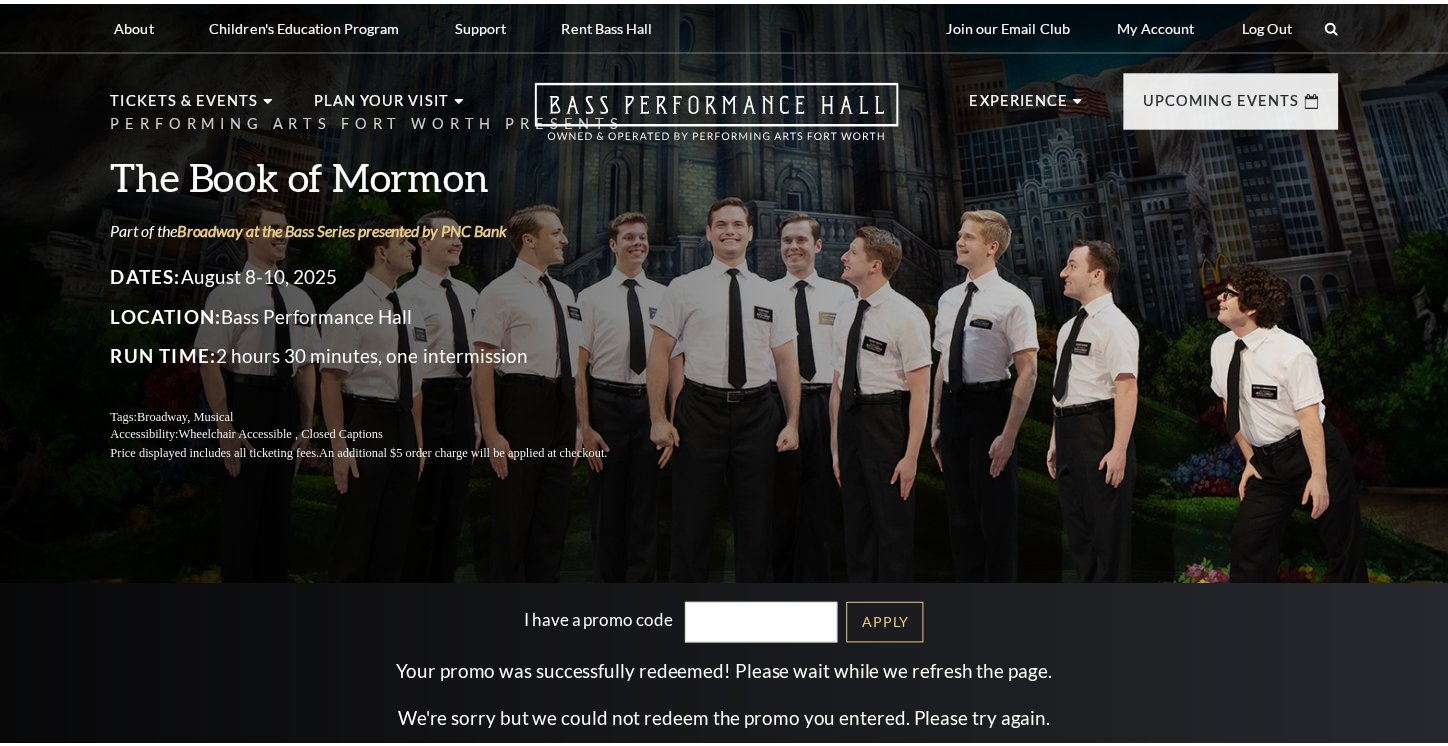 scroll, scrollTop: 0, scrollLeft: 0, axis: both 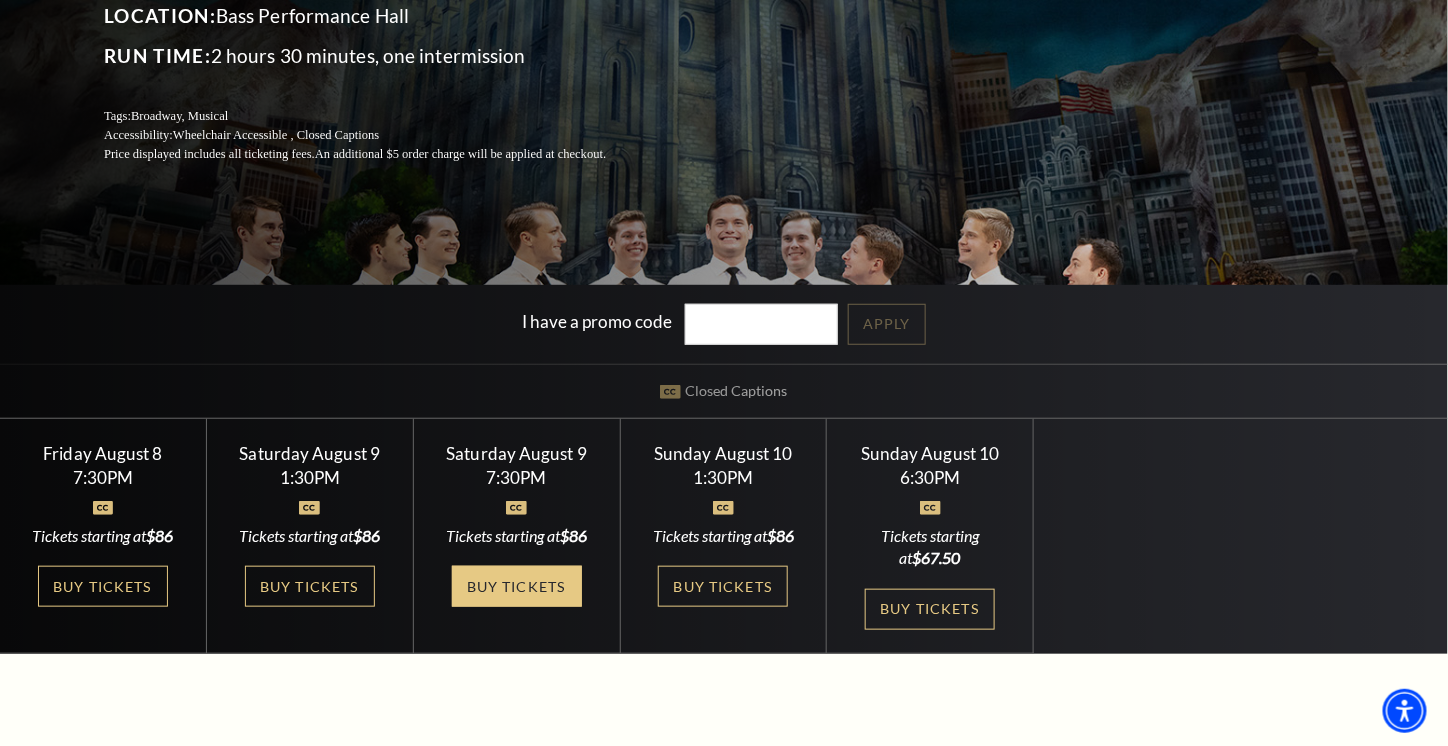 click on "Buy Tickets" at bounding box center (517, 586) 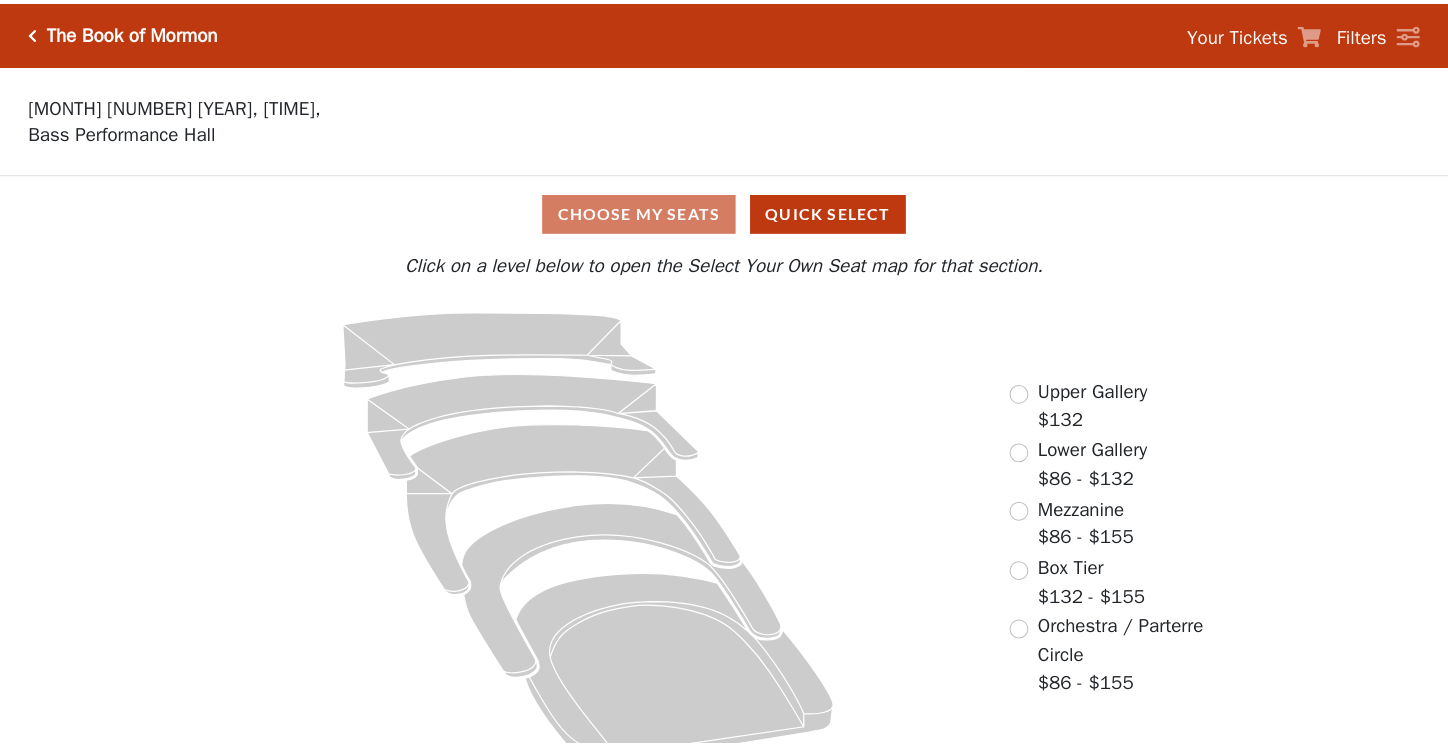 scroll, scrollTop: 0, scrollLeft: 0, axis: both 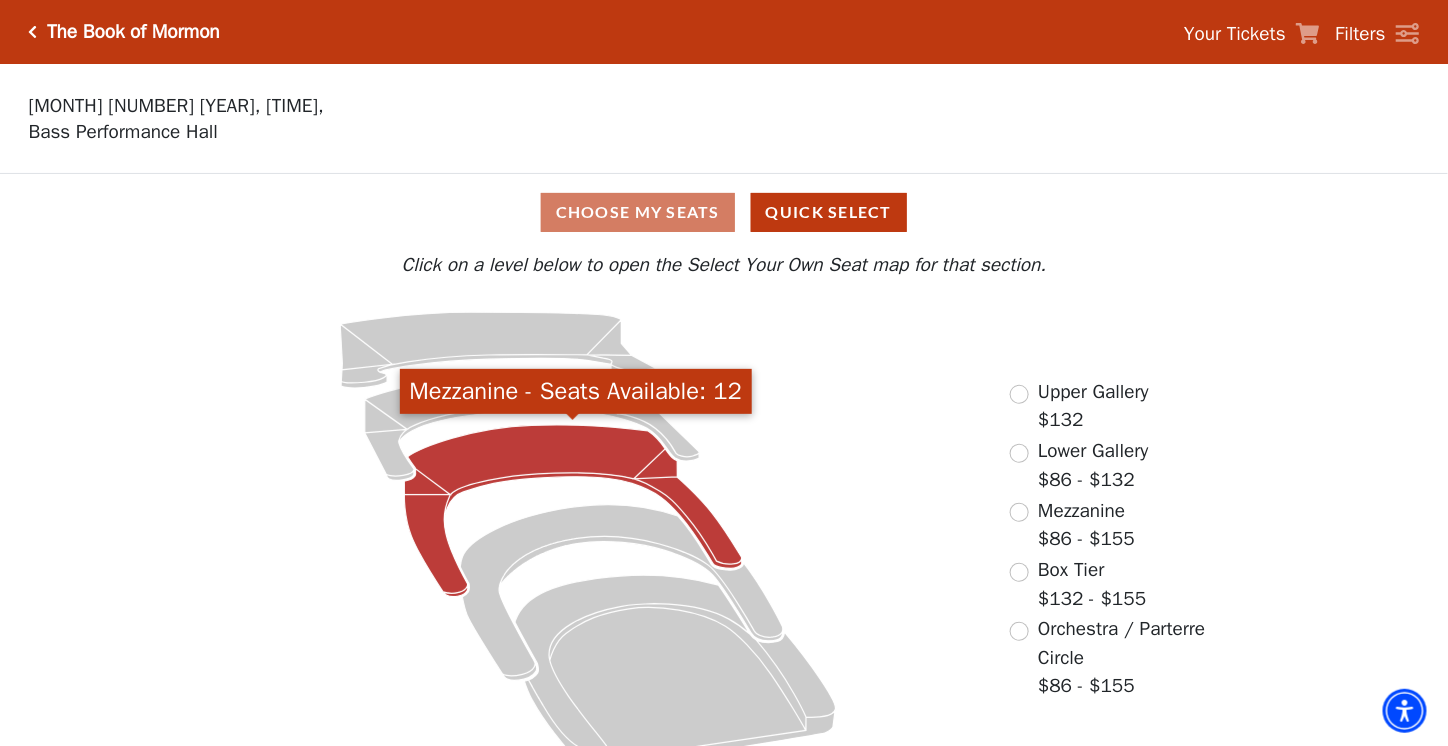 click 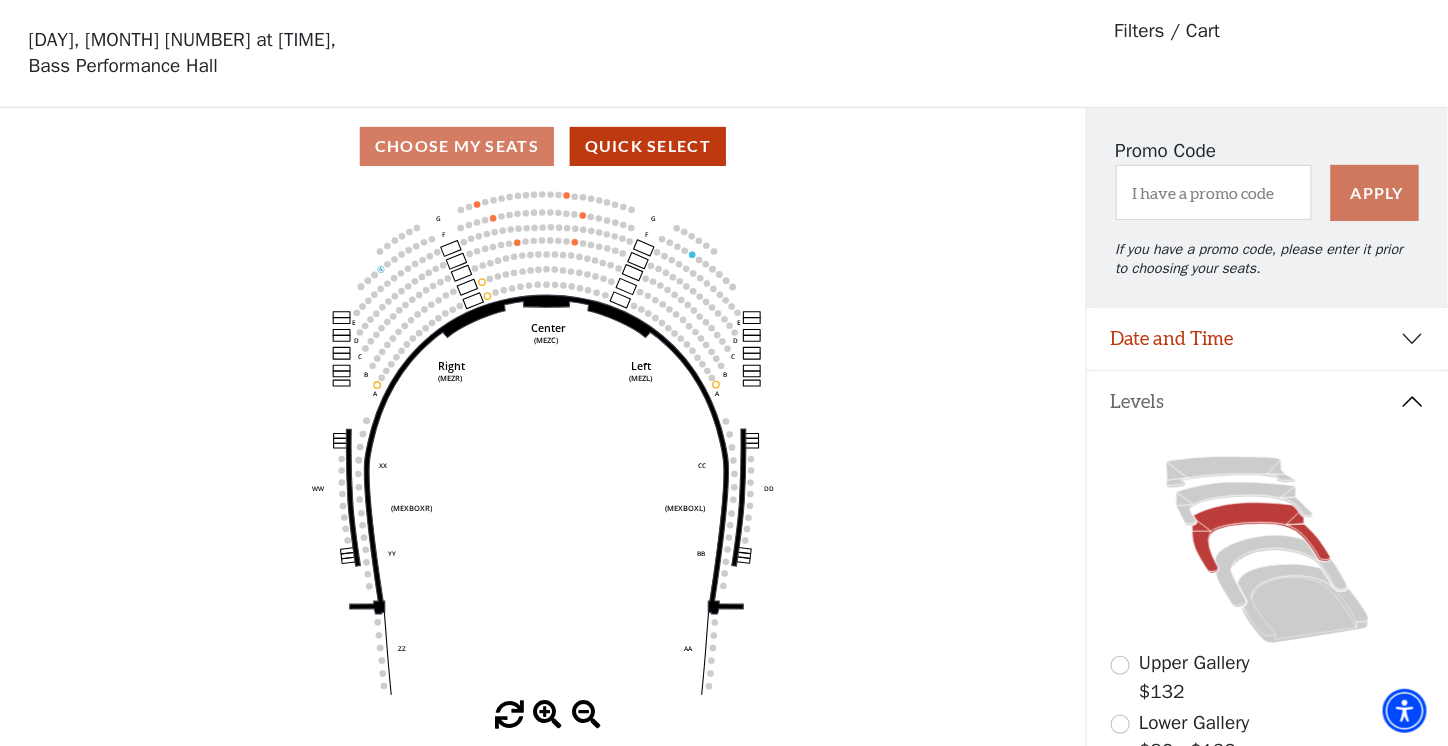 scroll, scrollTop: 92, scrollLeft: 0, axis: vertical 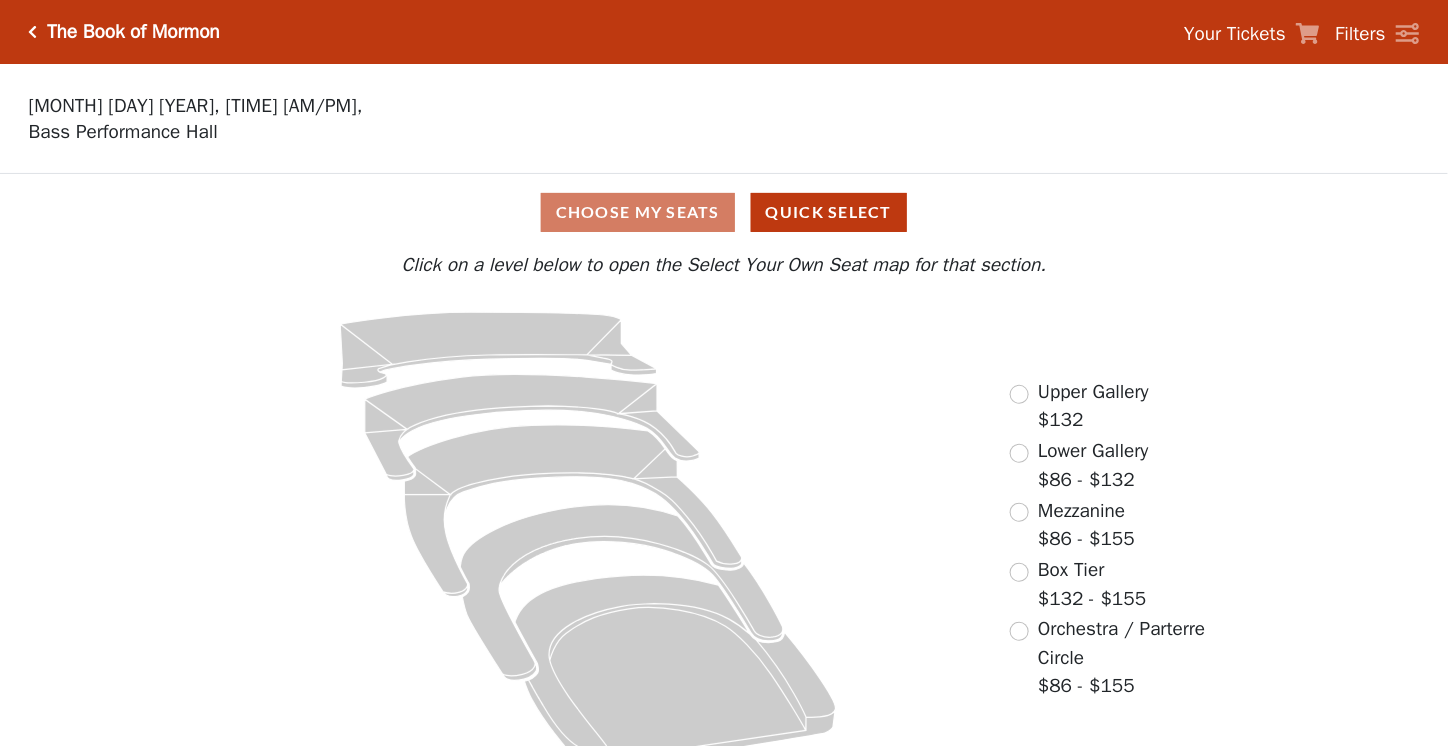 click 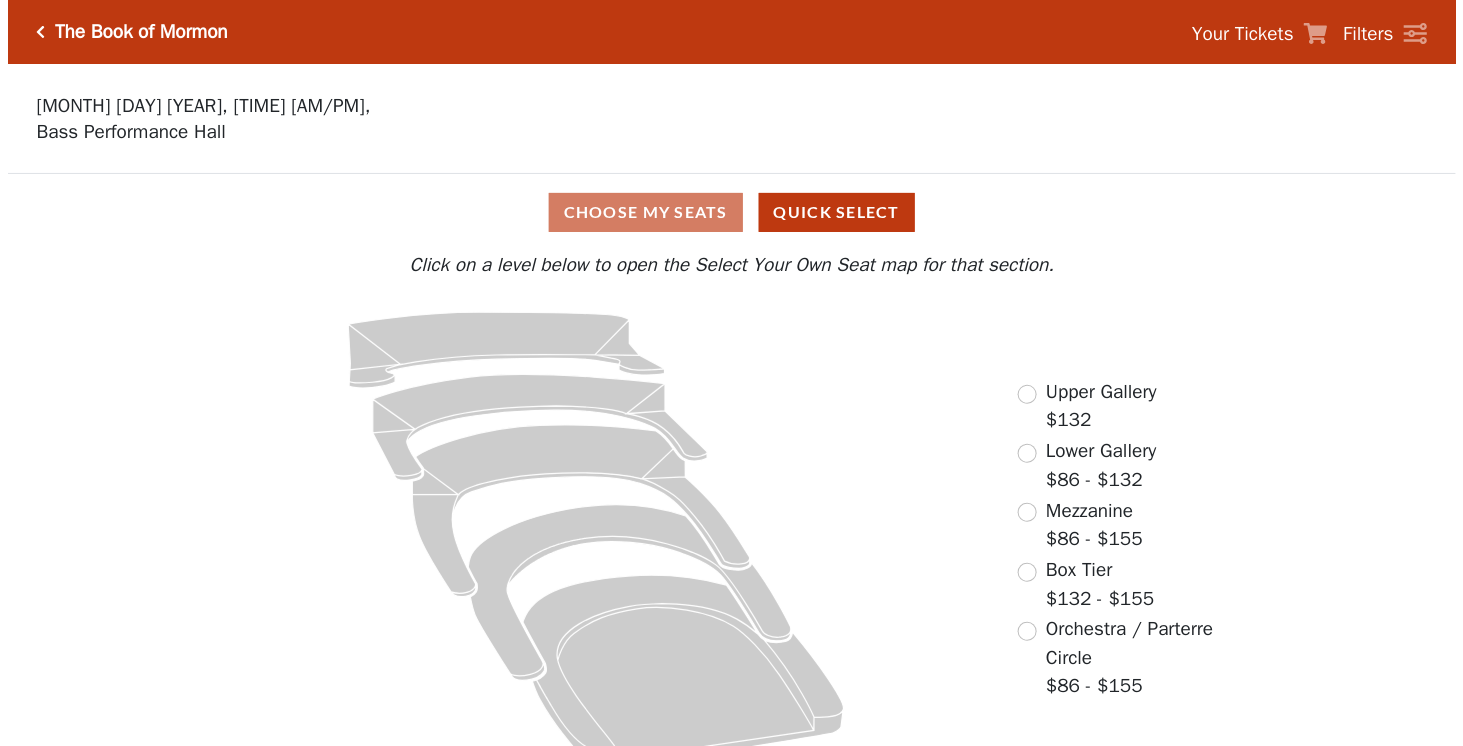 scroll, scrollTop: 0, scrollLeft: 0, axis: both 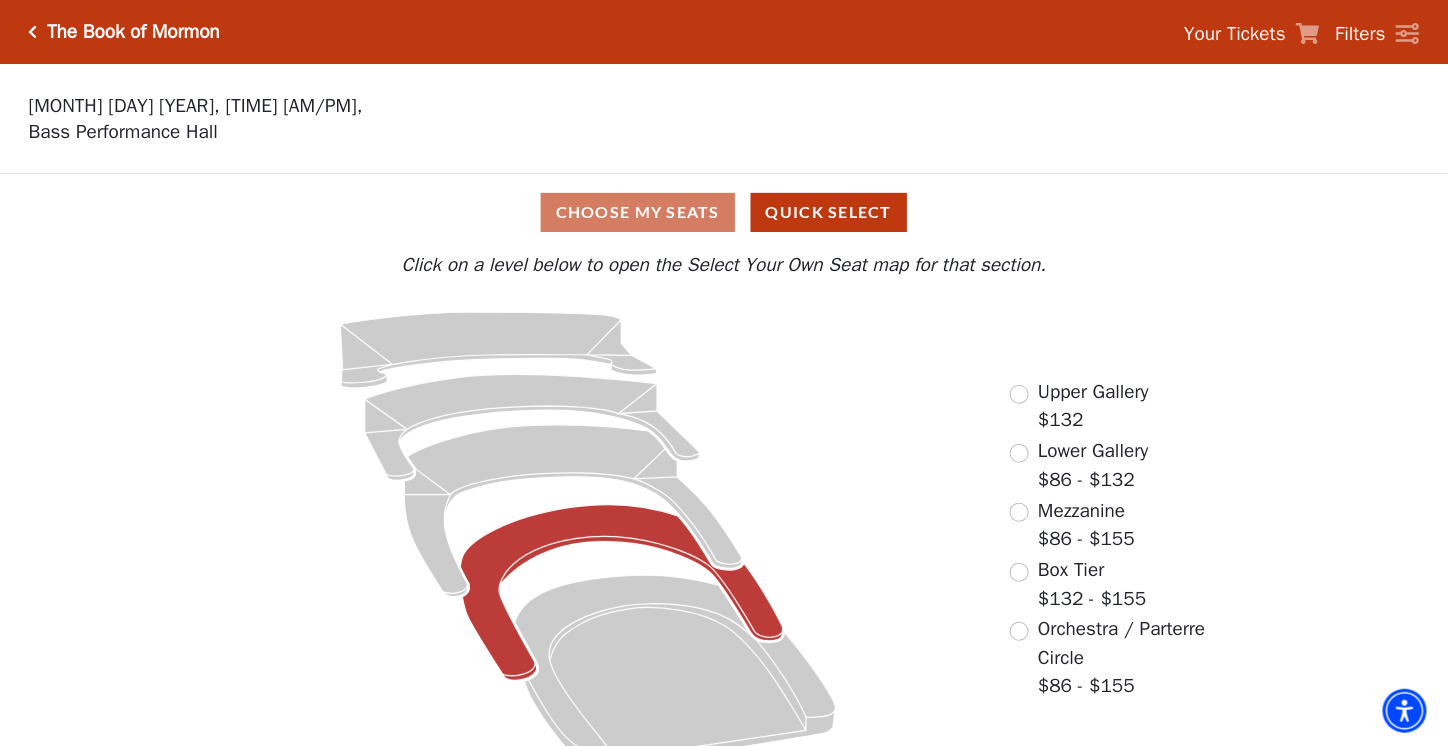 click 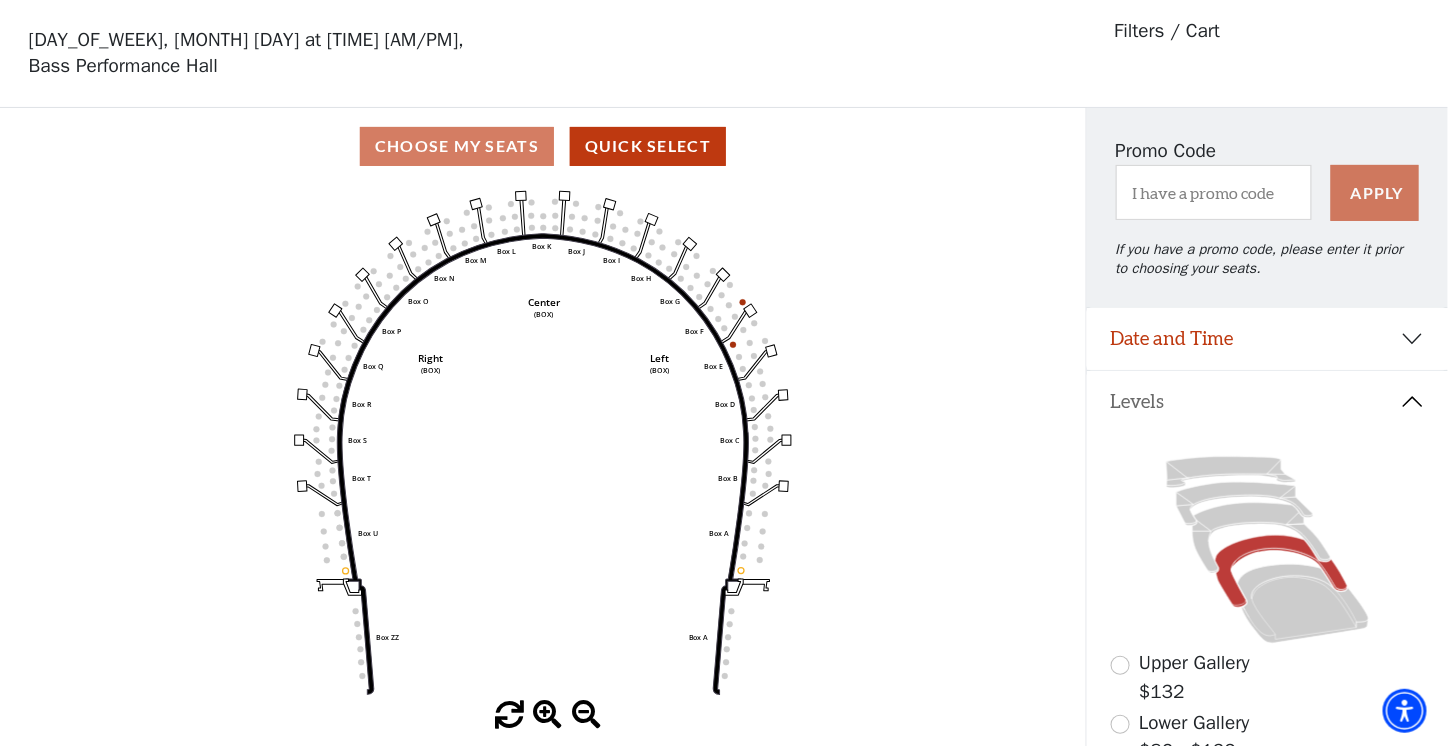 scroll, scrollTop: 92, scrollLeft: 0, axis: vertical 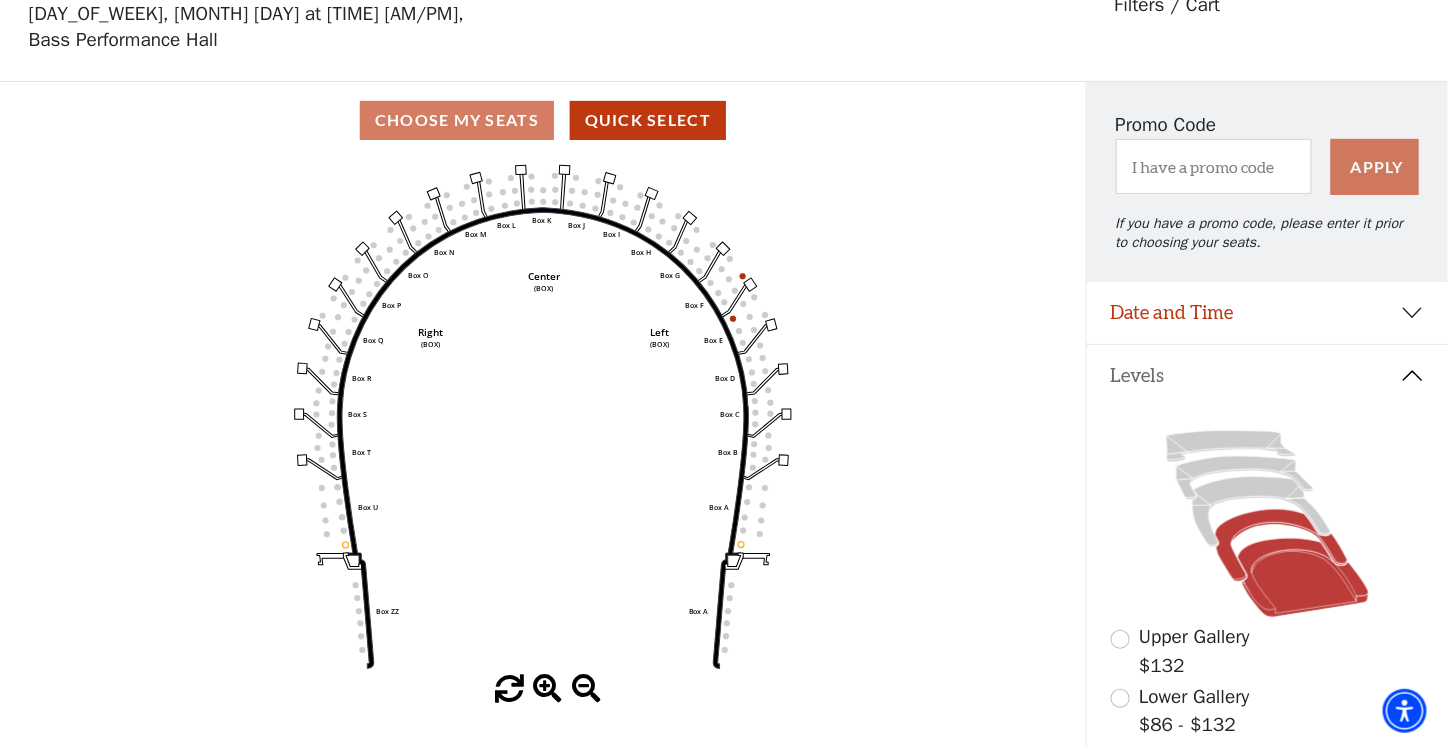 click 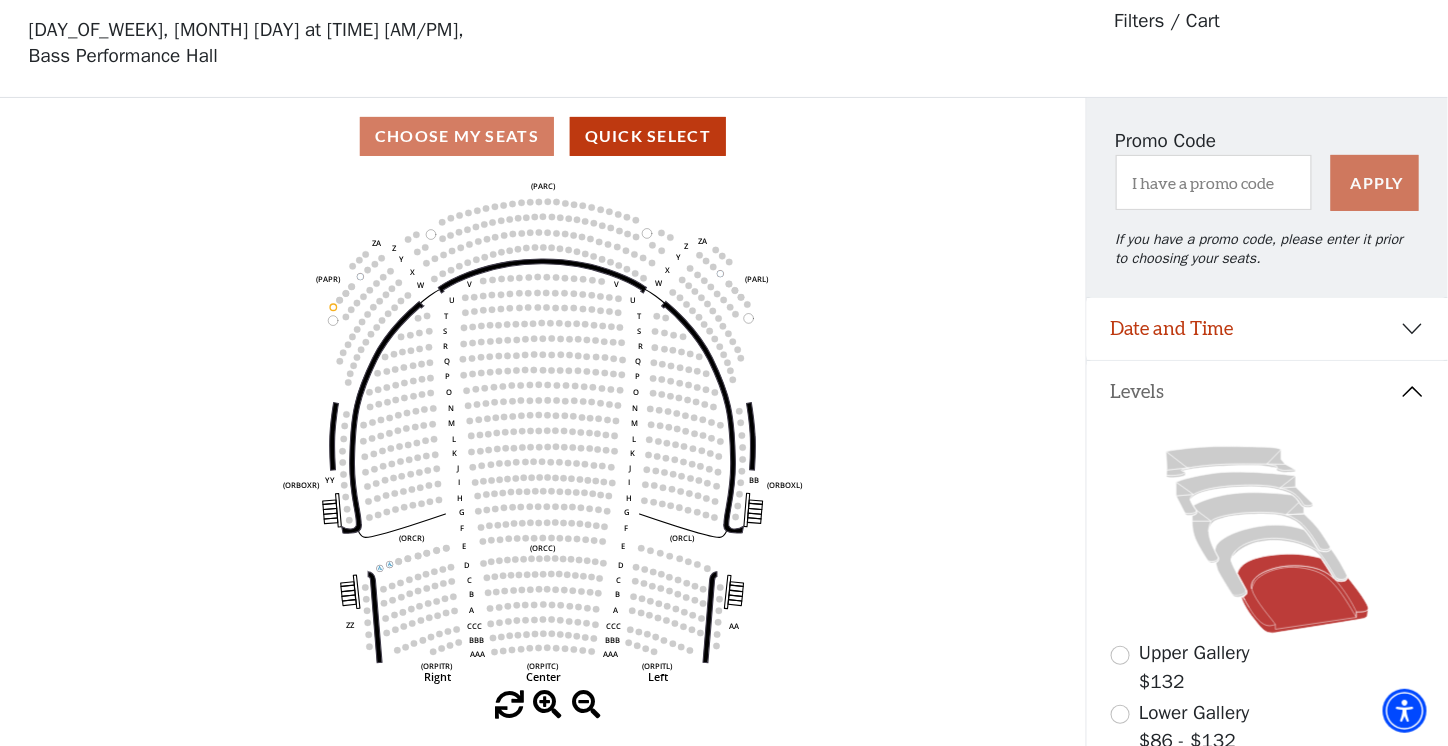 scroll, scrollTop: 92, scrollLeft: 0, axis: vertical 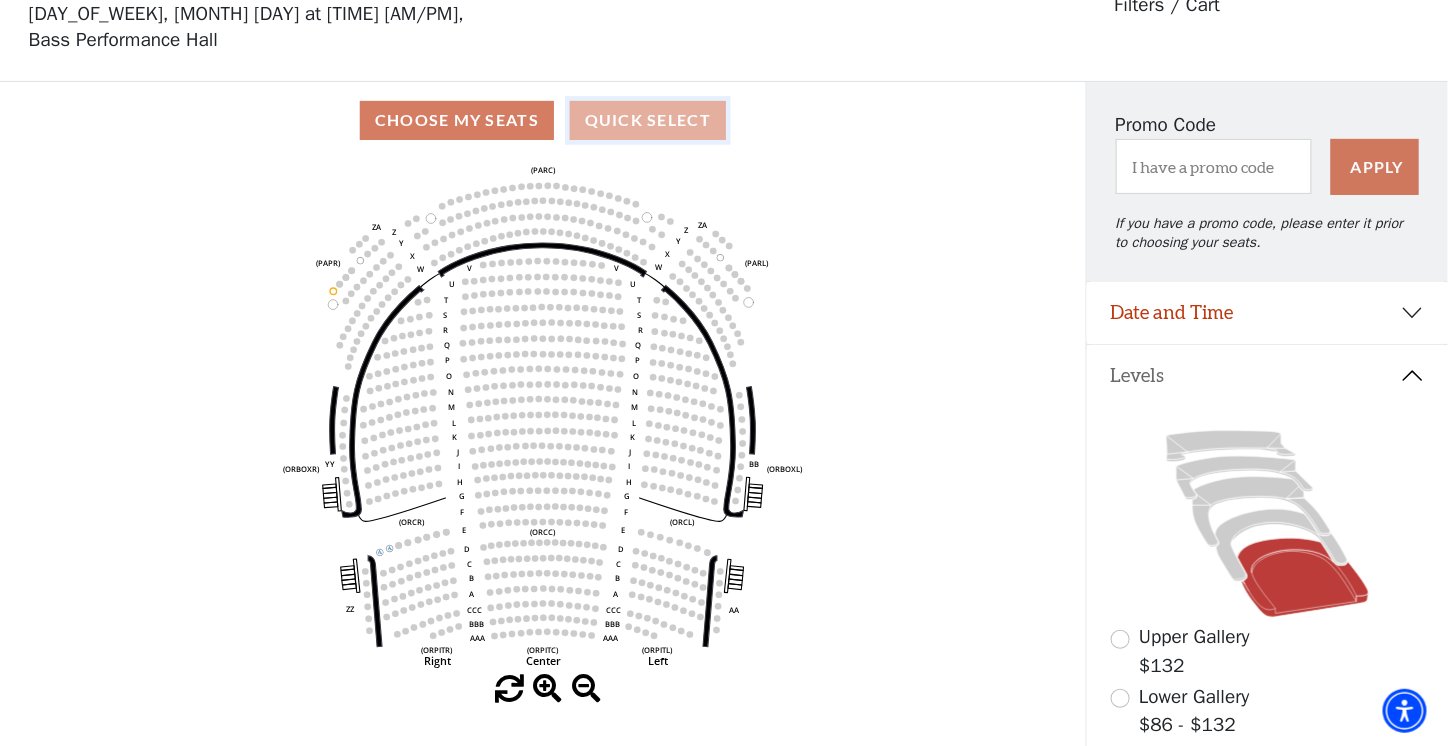 click on "Quick Select" at bounding box center (648, 120) 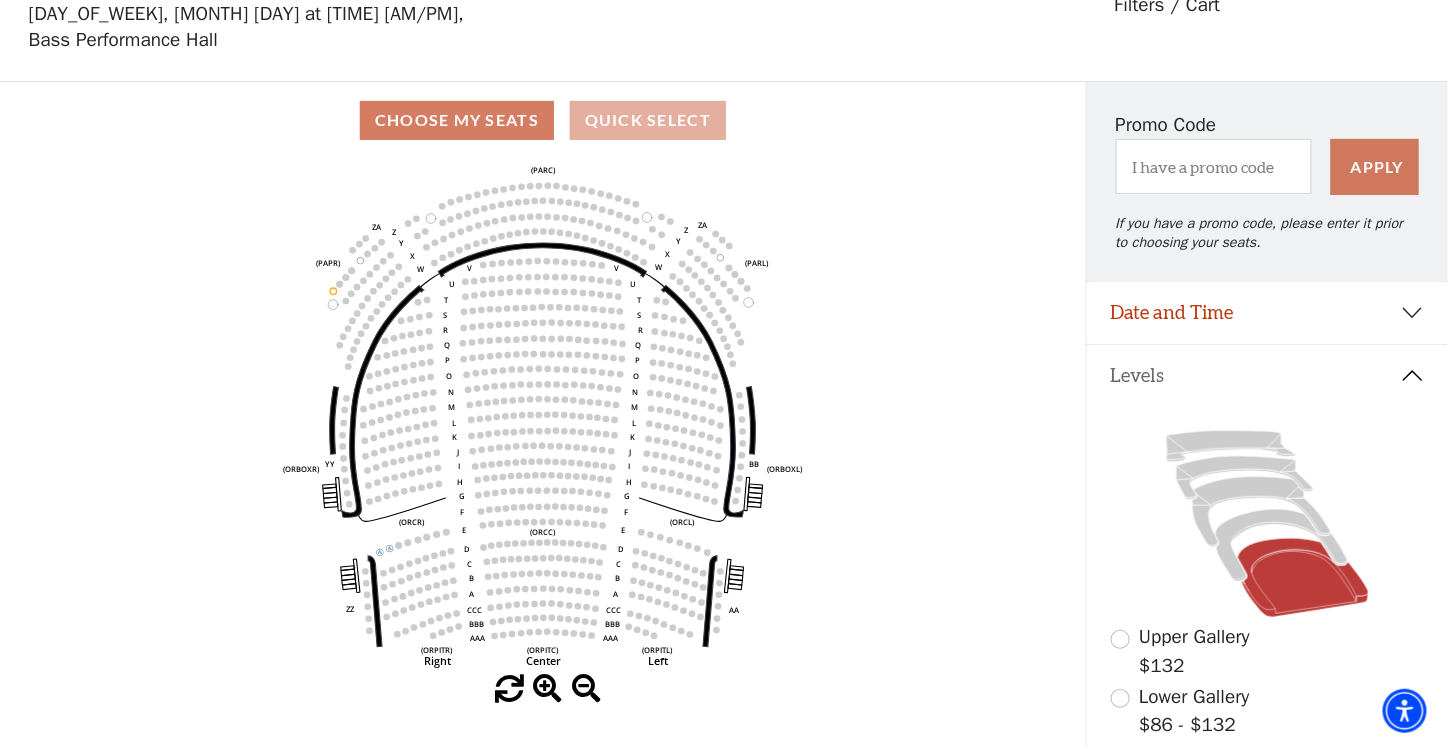 scroll, scrollTop: 0, scrollLeft: 0, axis: both 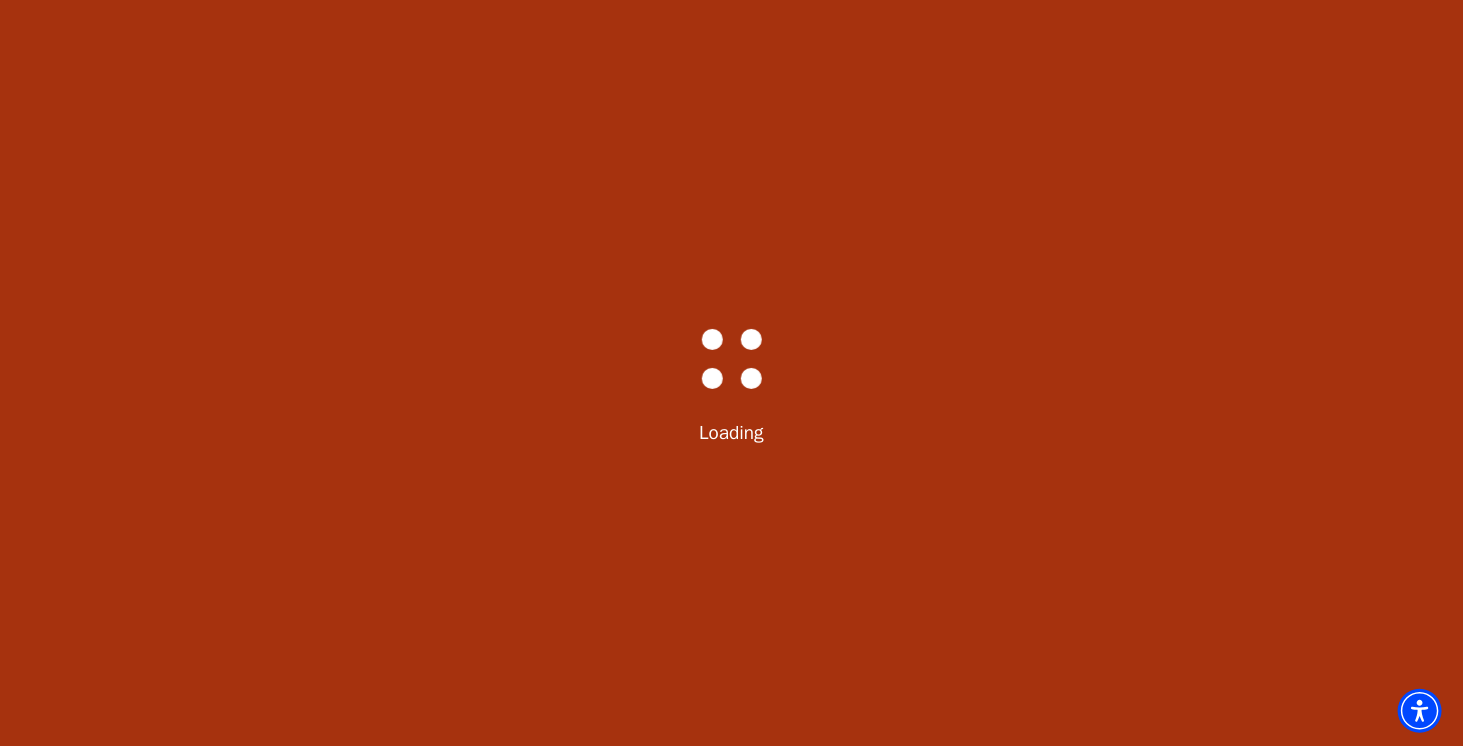 select on "6287" 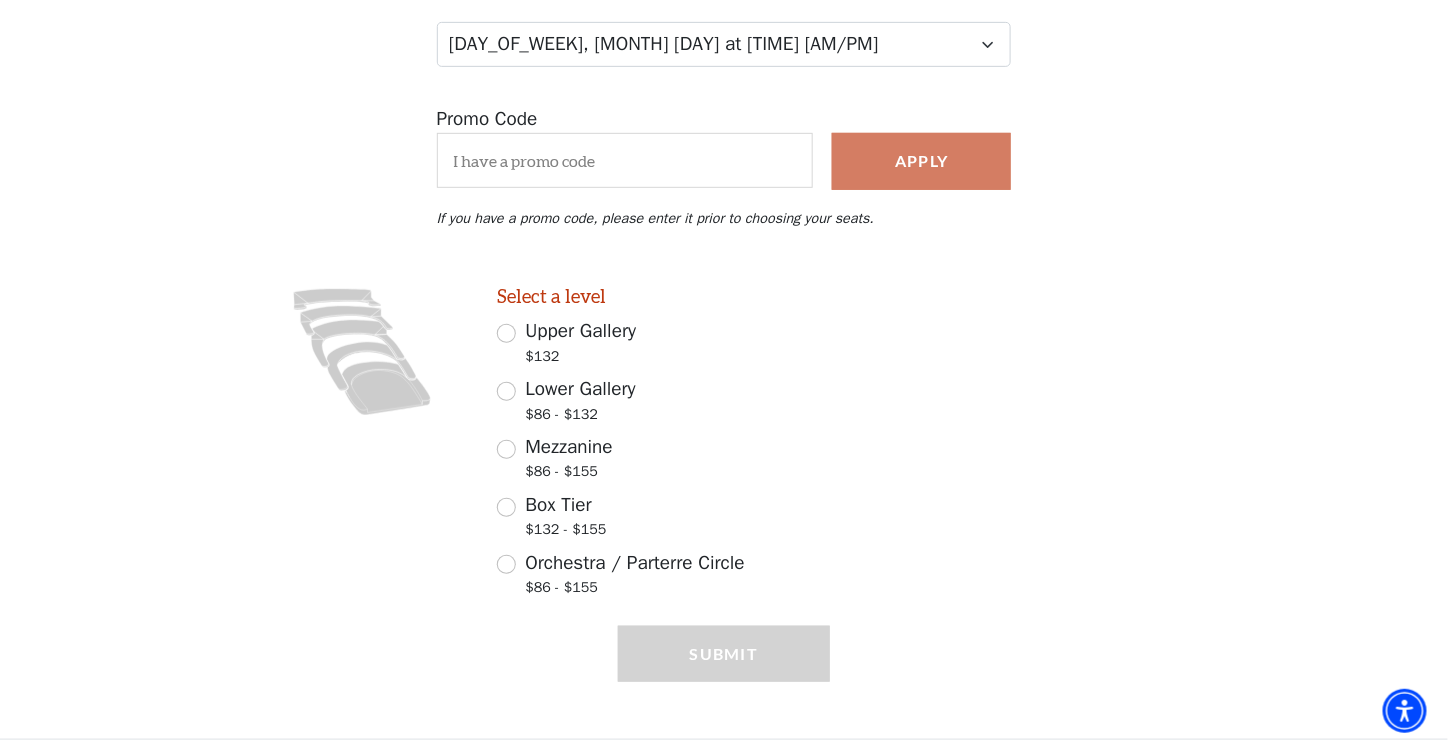 scroll, scrollTop: 301, scrollLeft: 0, axis: vertical 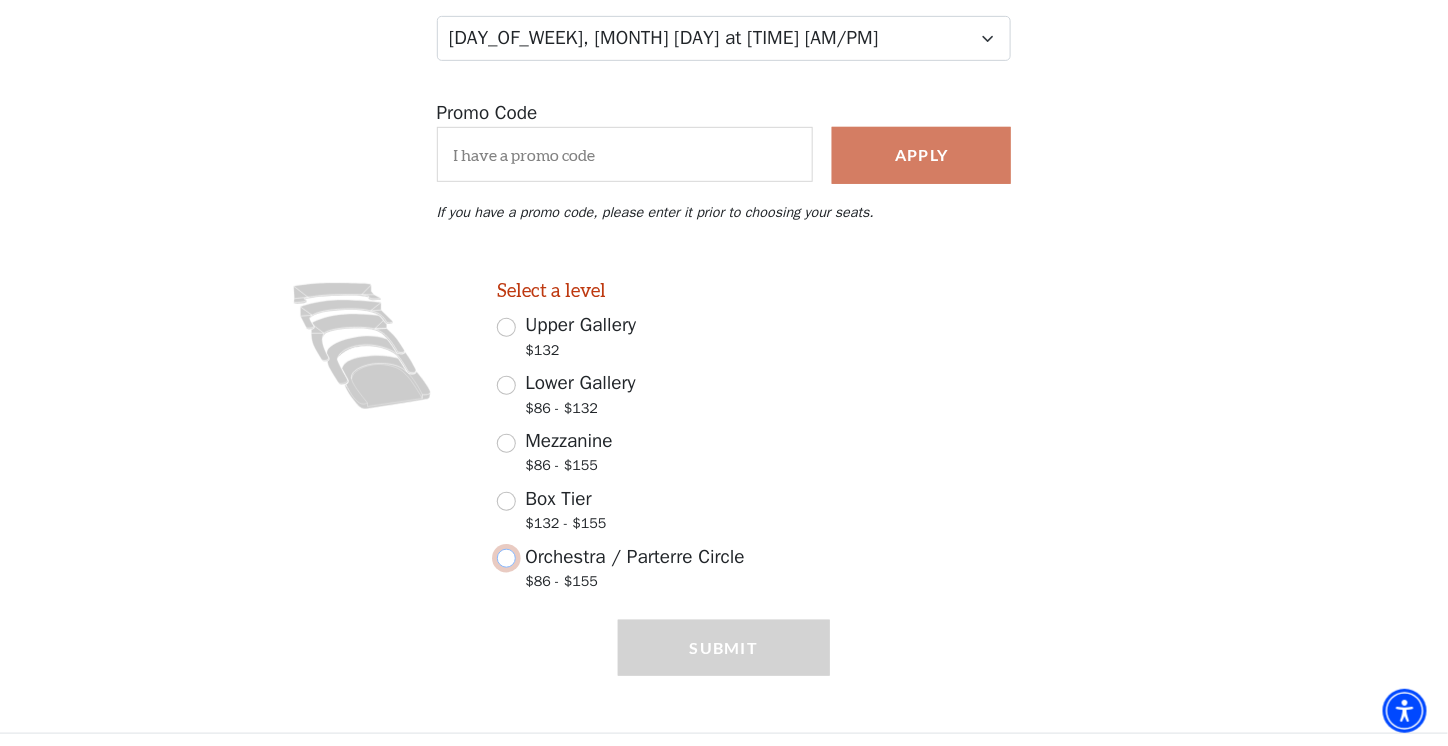 click on "Orchestra / Parterre Circle     $86 - $155" at bounding box center [506, 558] 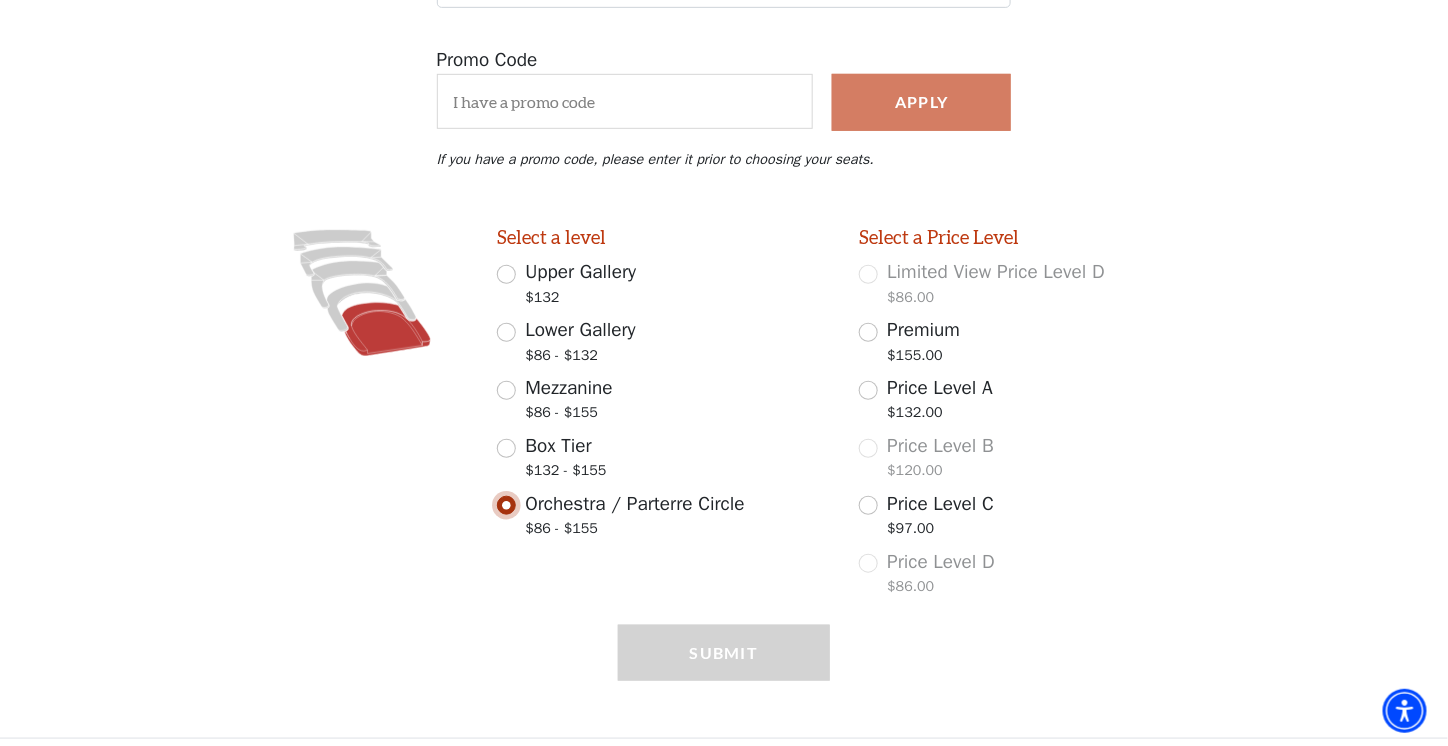 scroll, scrollTop: 360, scrollLeft: 0, axis: vertical 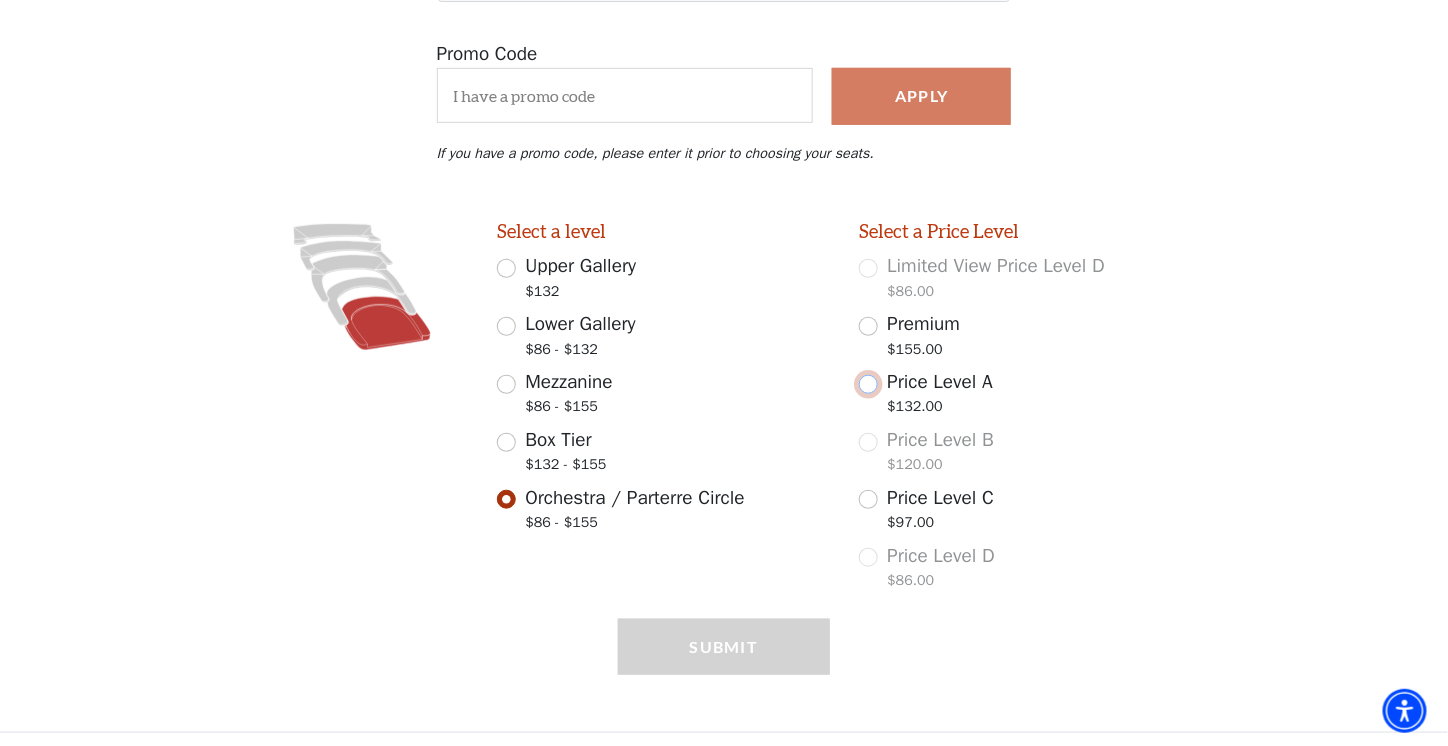click on "Price Level A $132.00" at bounding box center (868, 384) 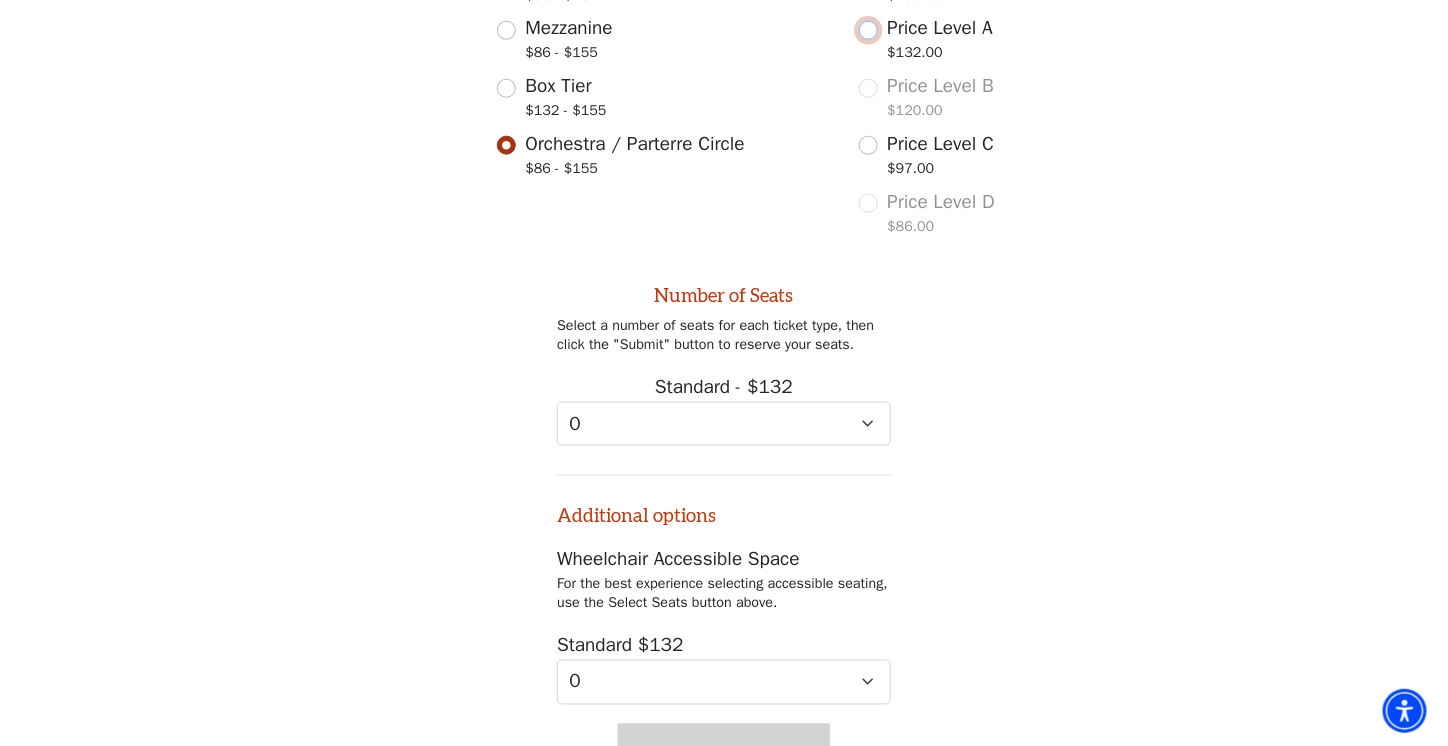 scroll, scrollTop: 816, scrollLeft: 0, axis: vertical 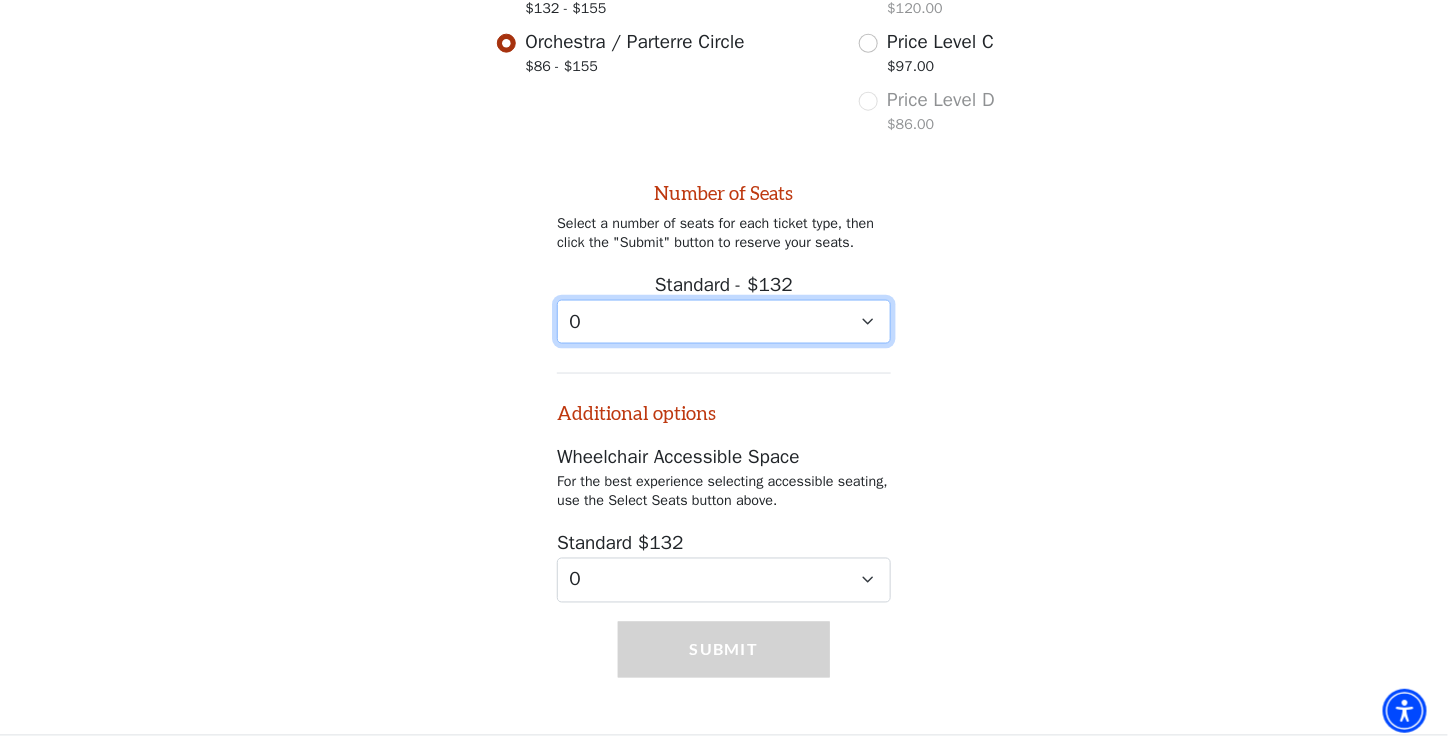click on "0 1 2 3 4 5 6 7 8 9" at bounding box center (724, 322) 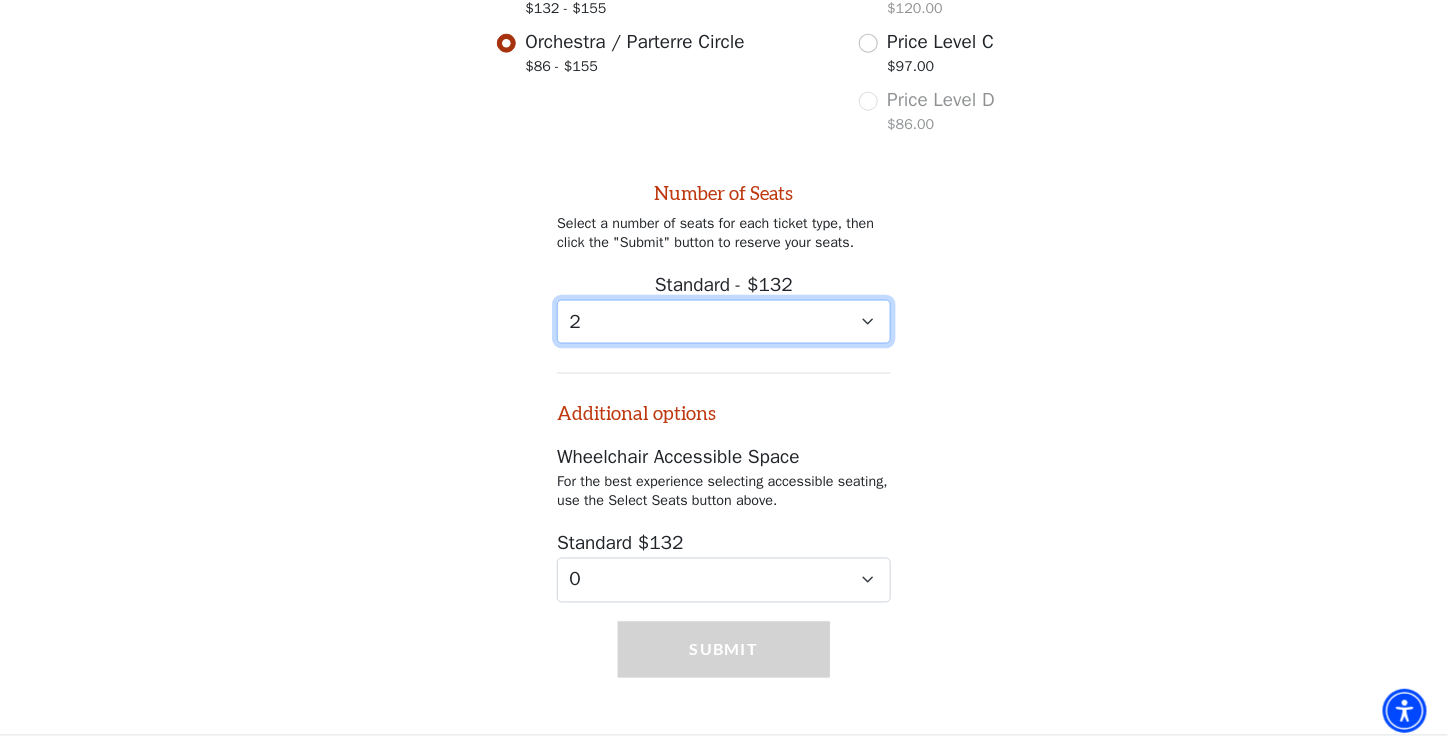 click on "0 1 2 3 4 5 6 7 8 9" at bounding box center (724, 322) 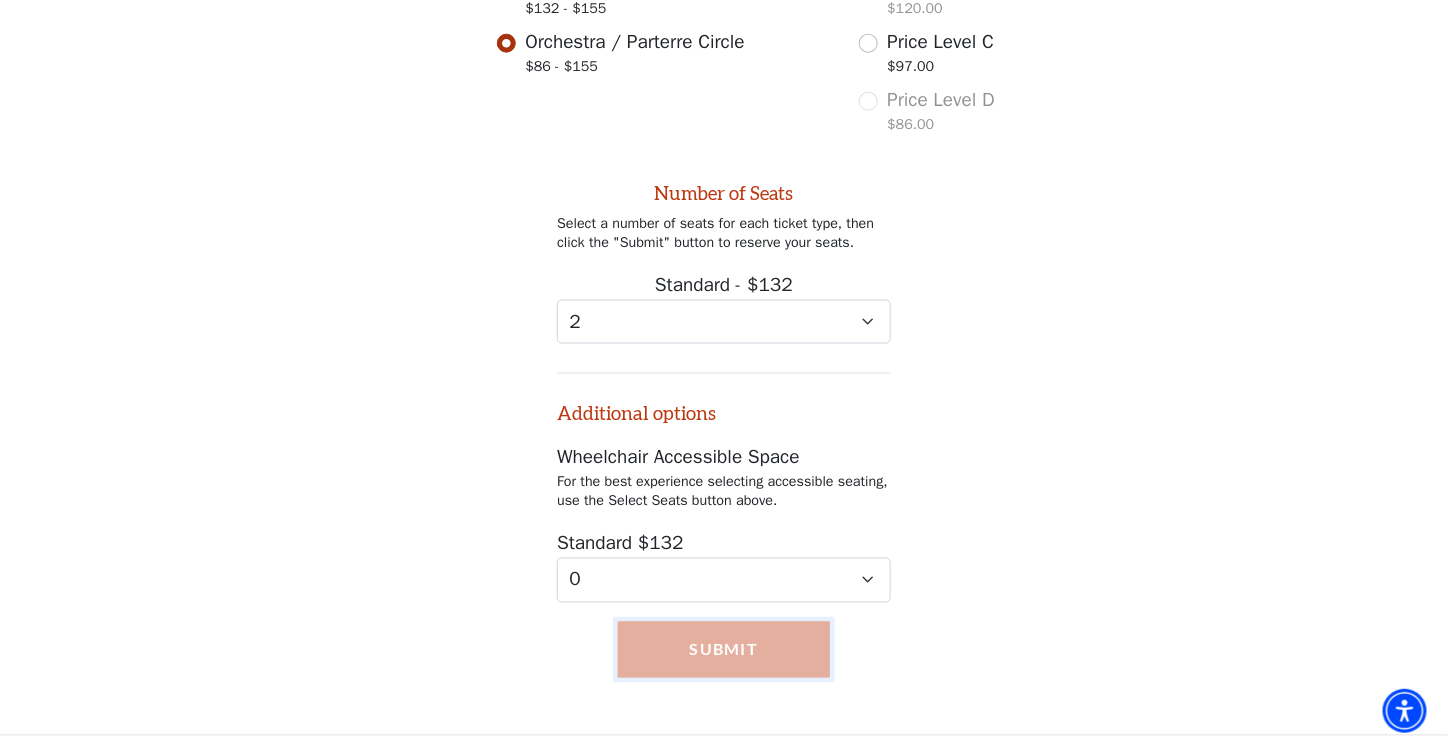 click on "Submit" at bounding box center [724, 650] 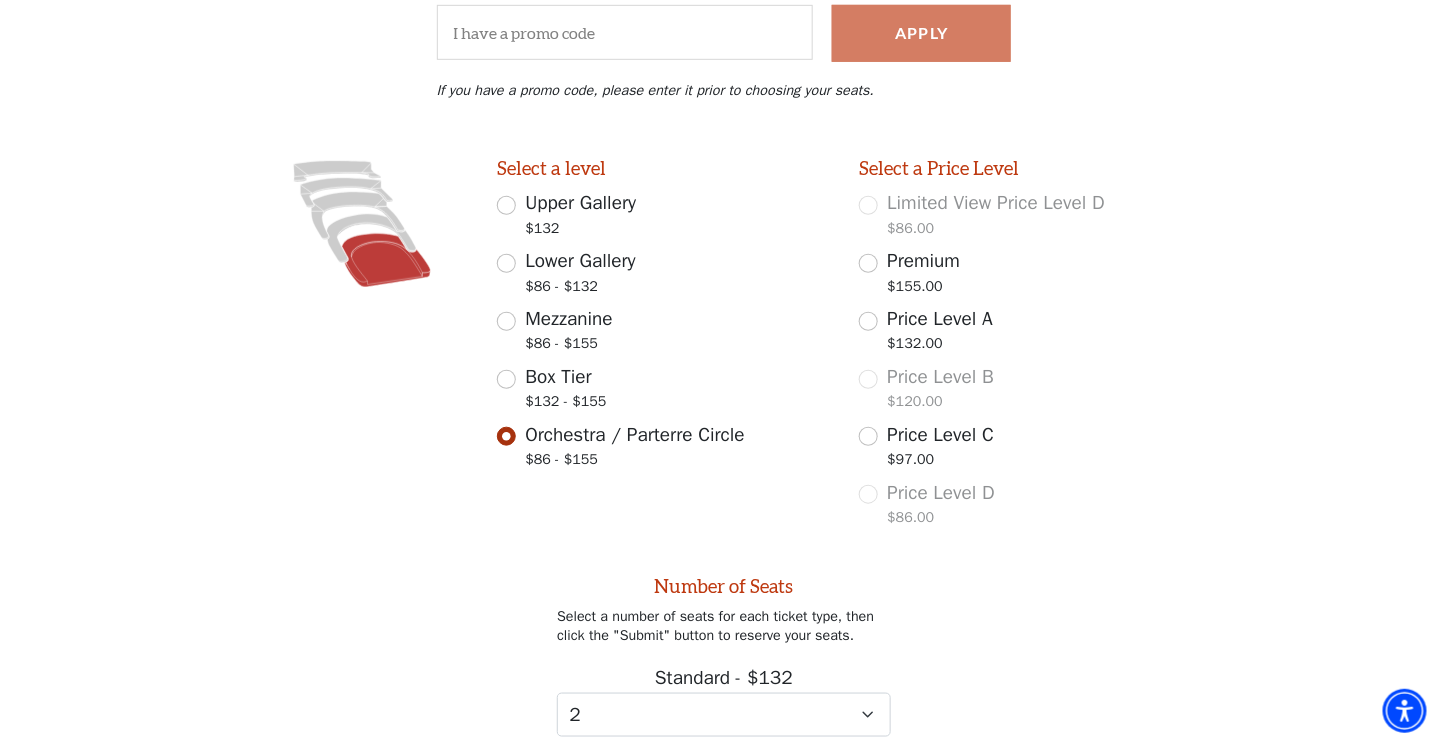 scroll, scrollTop: 421, scrollLeft: 0, axis: vertical 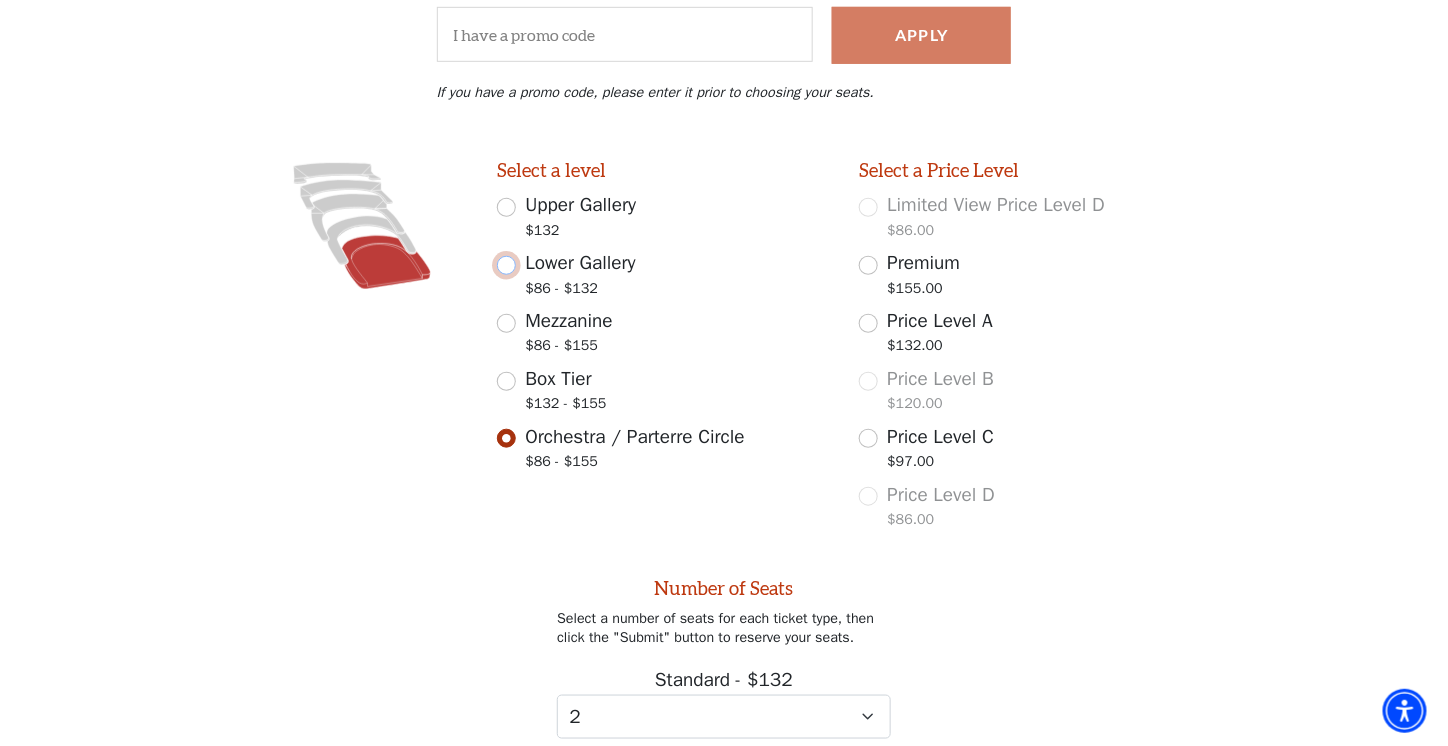 click on "Lower Gallery     $86 - $132" at bounding box center (506, 265) 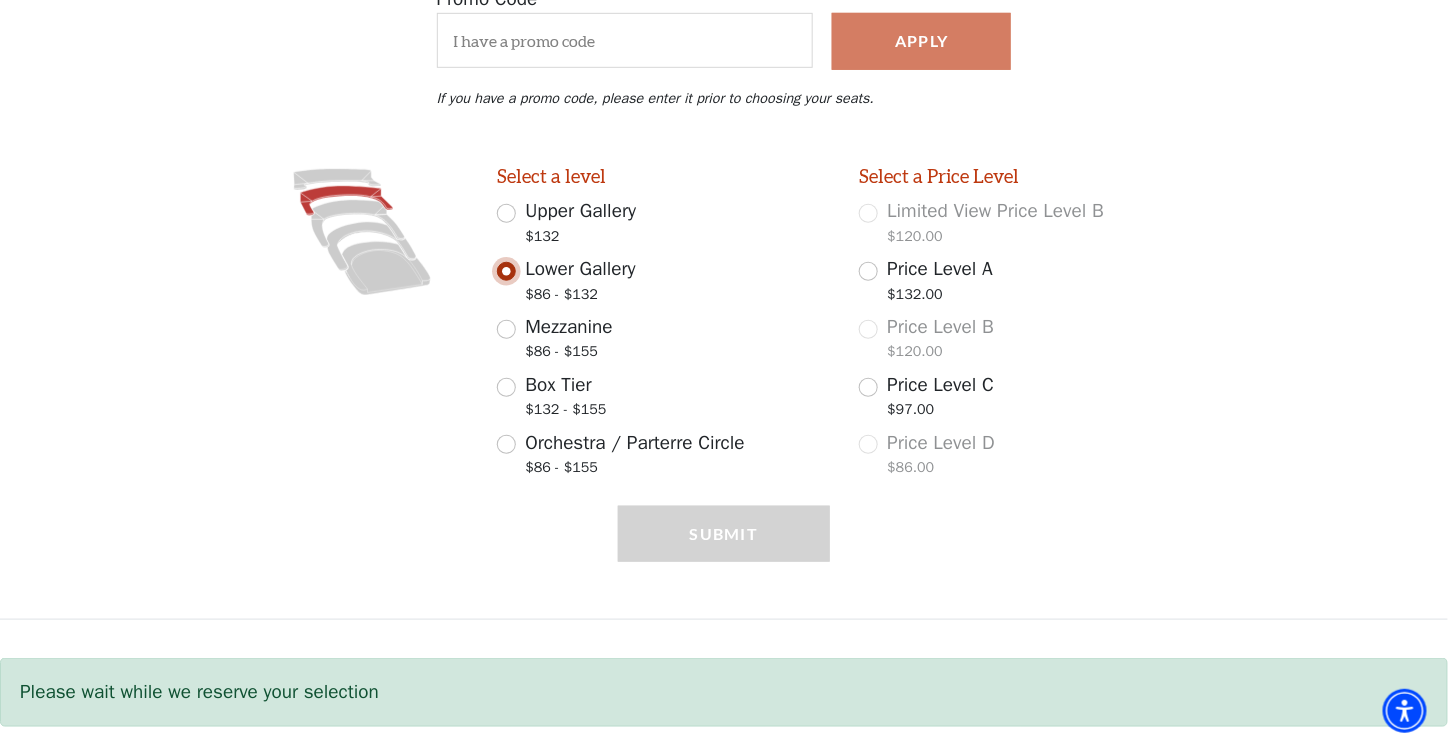 scroll, scrollTop: 407, scrollLeft: 0, axis: vertical 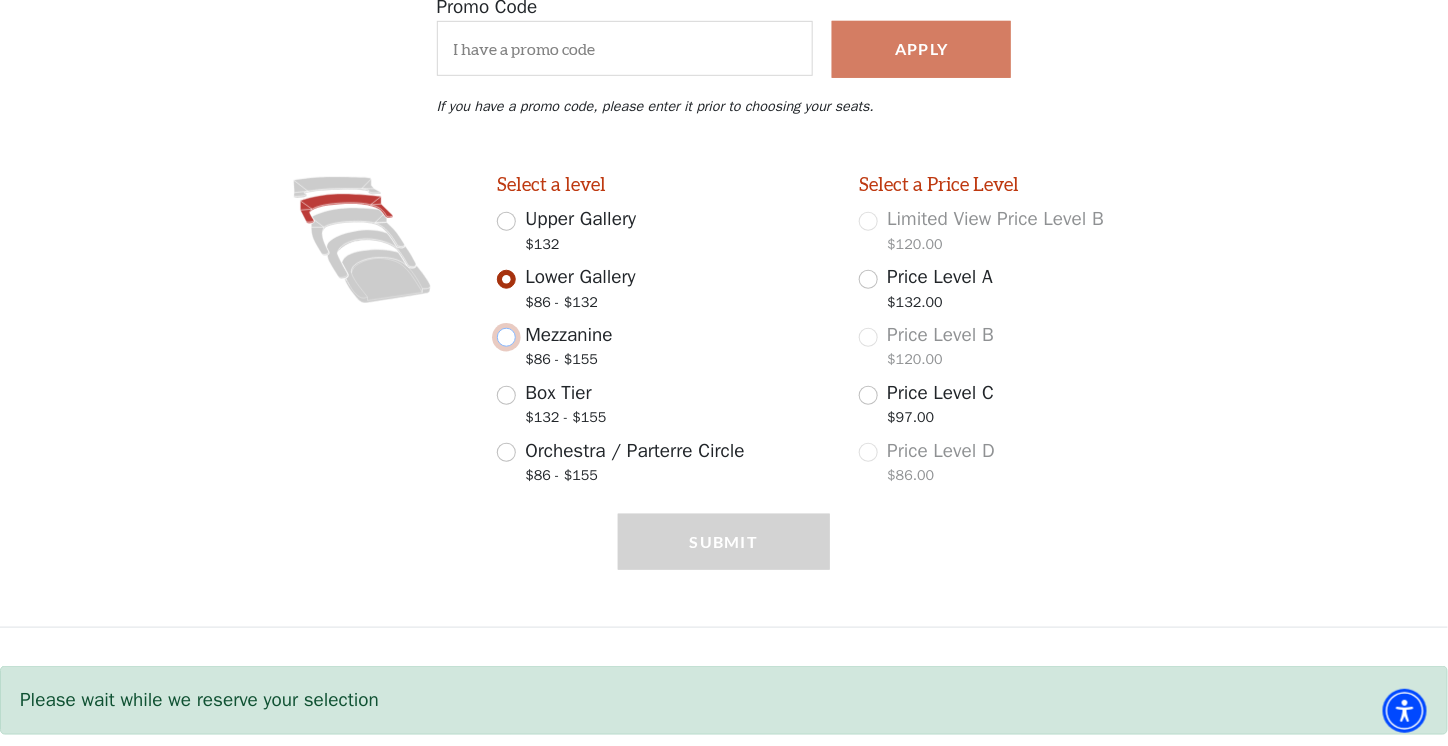 click on "Mezzanine     $86 - $155" at bounding box center [506, 337] 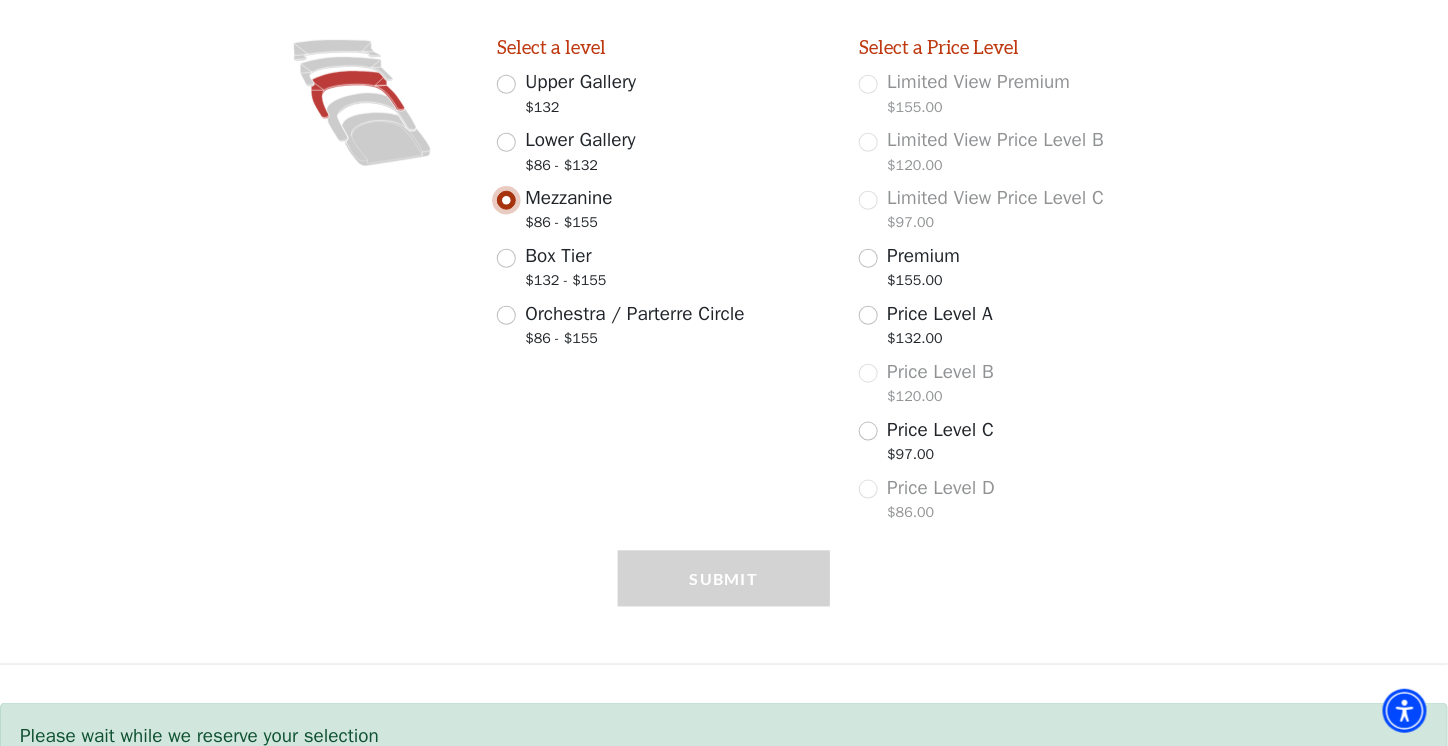scroll, scrollTop: 574, scrollLeft: 0, axis: vertical 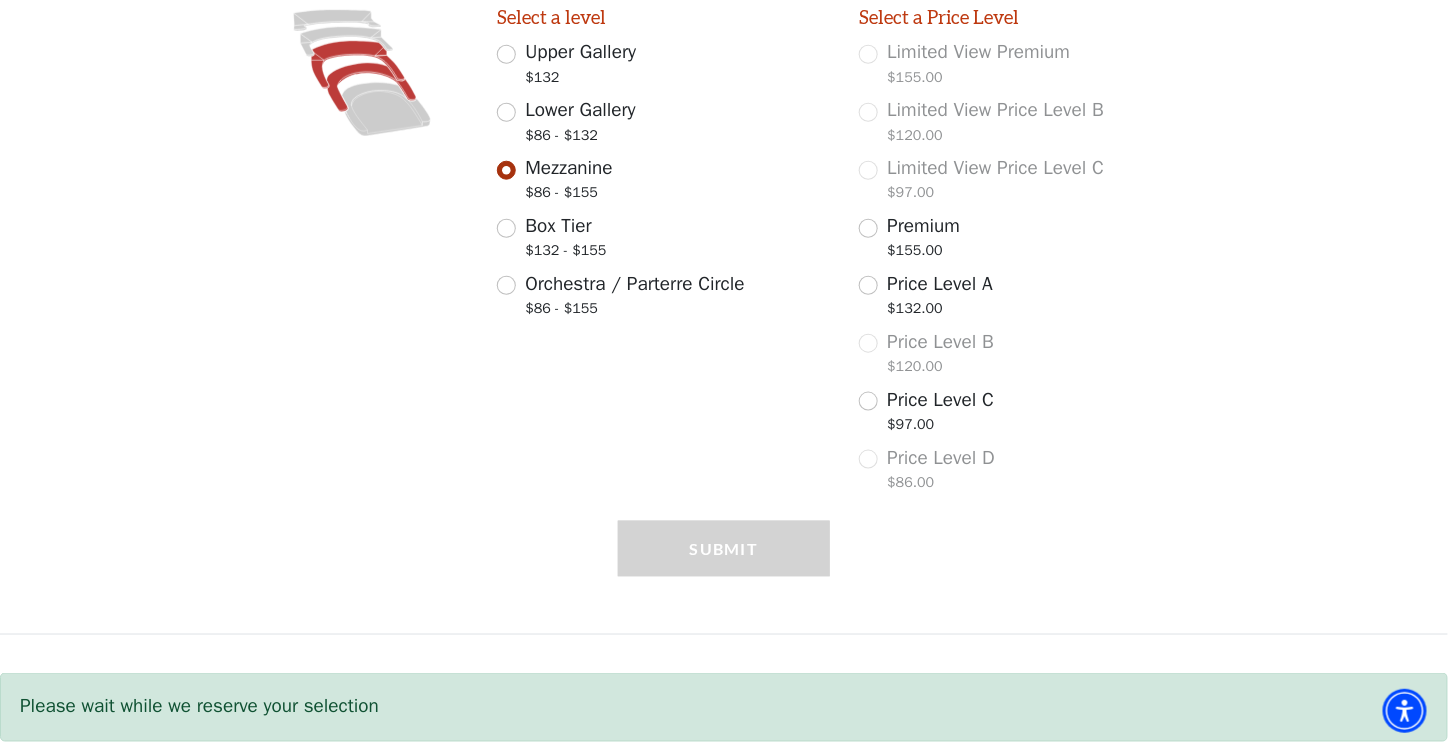 click 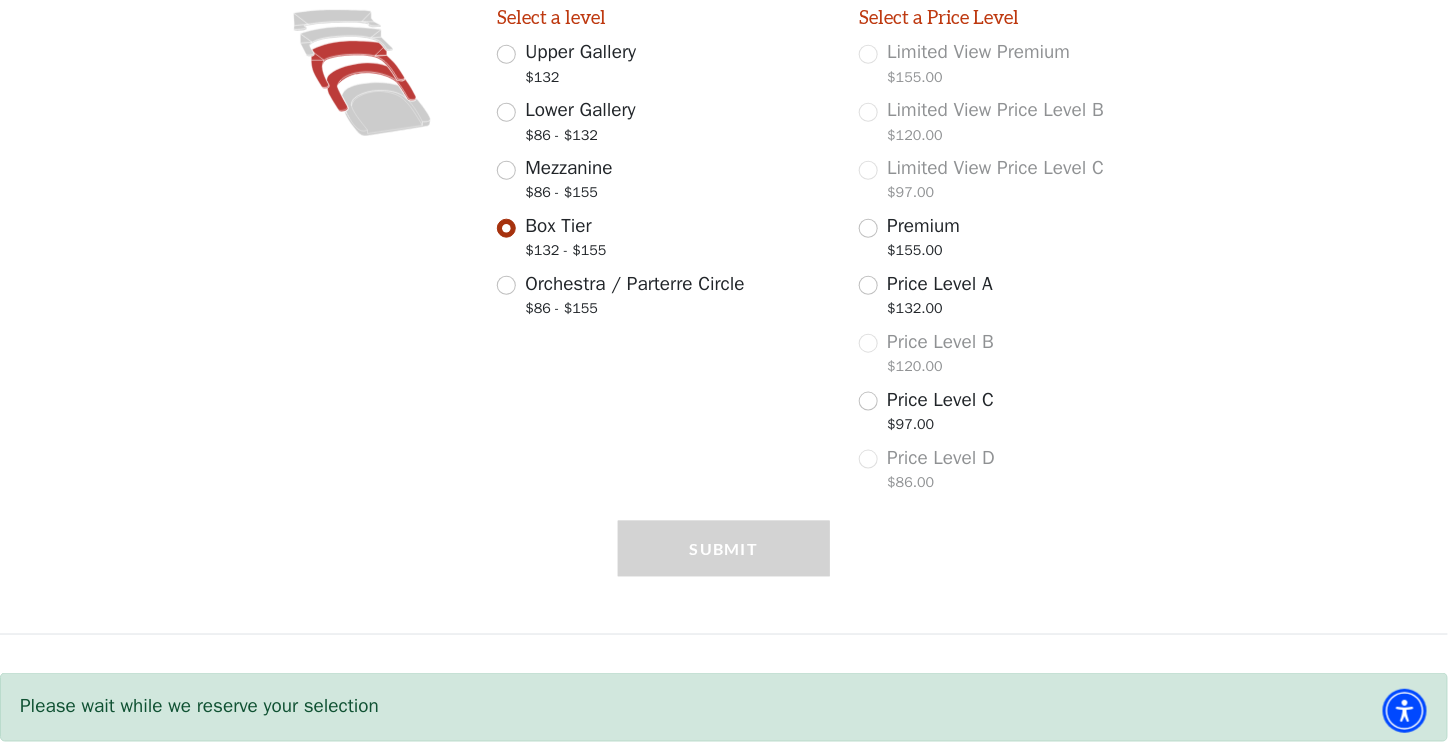 scroll, scrollTop: 407, scrollLeft: 0, axis: vertical 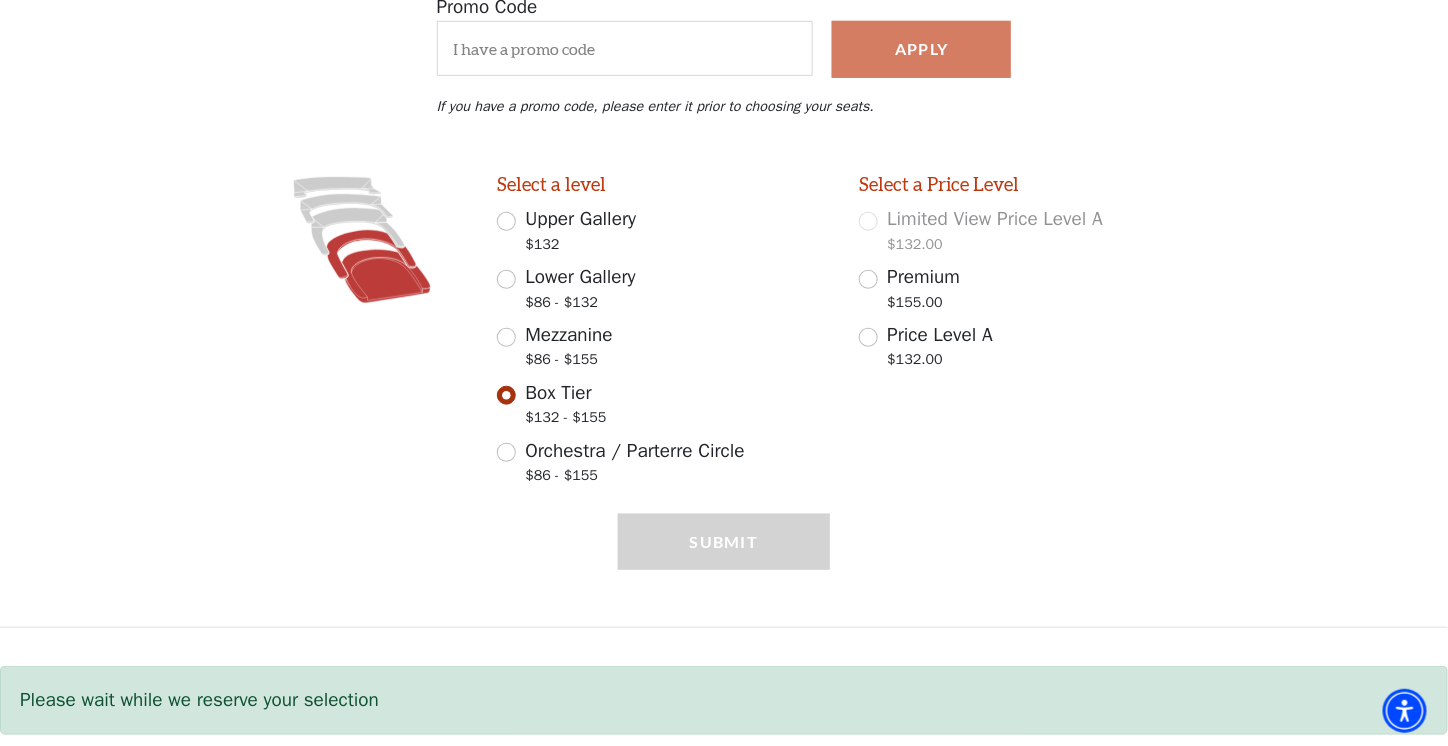 click 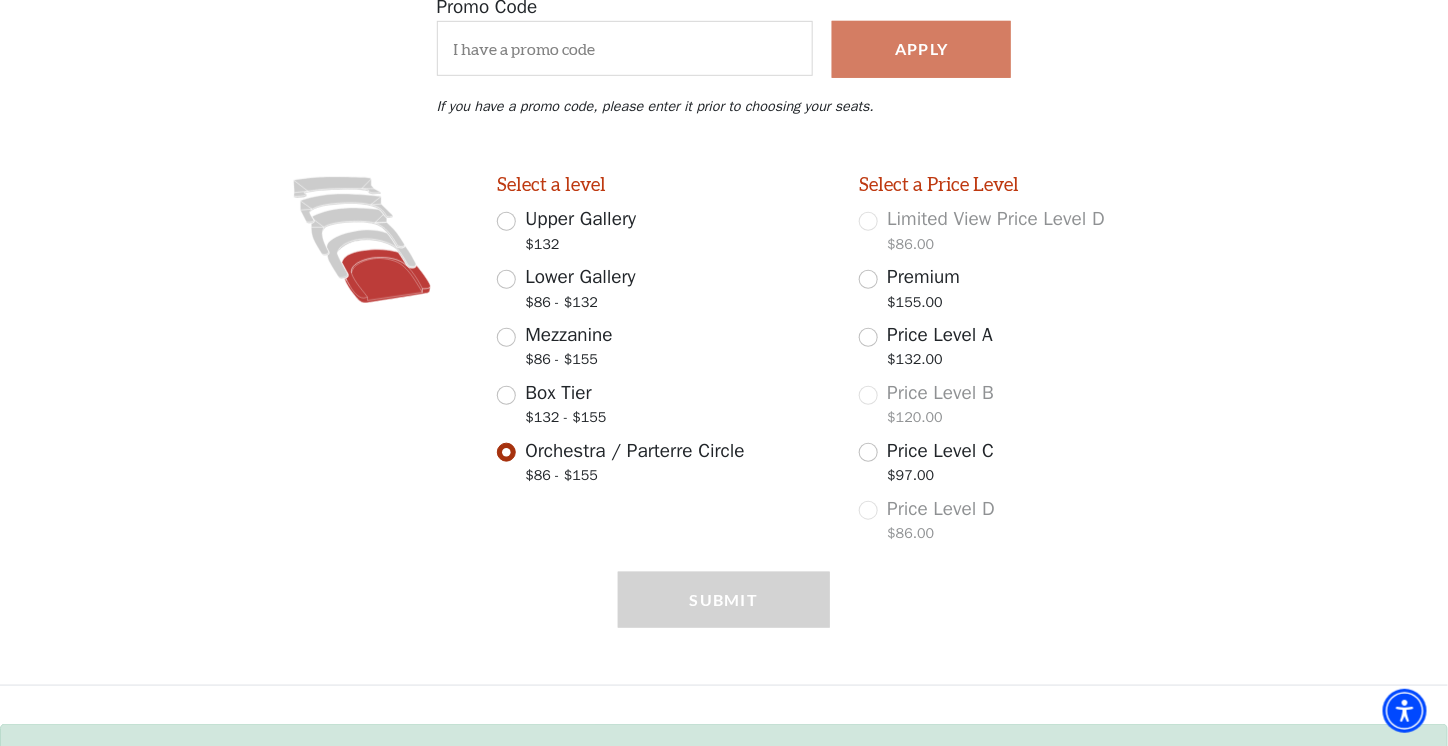 scroll, scrollTop: 465, scrollLeft: 0, axis: vertical 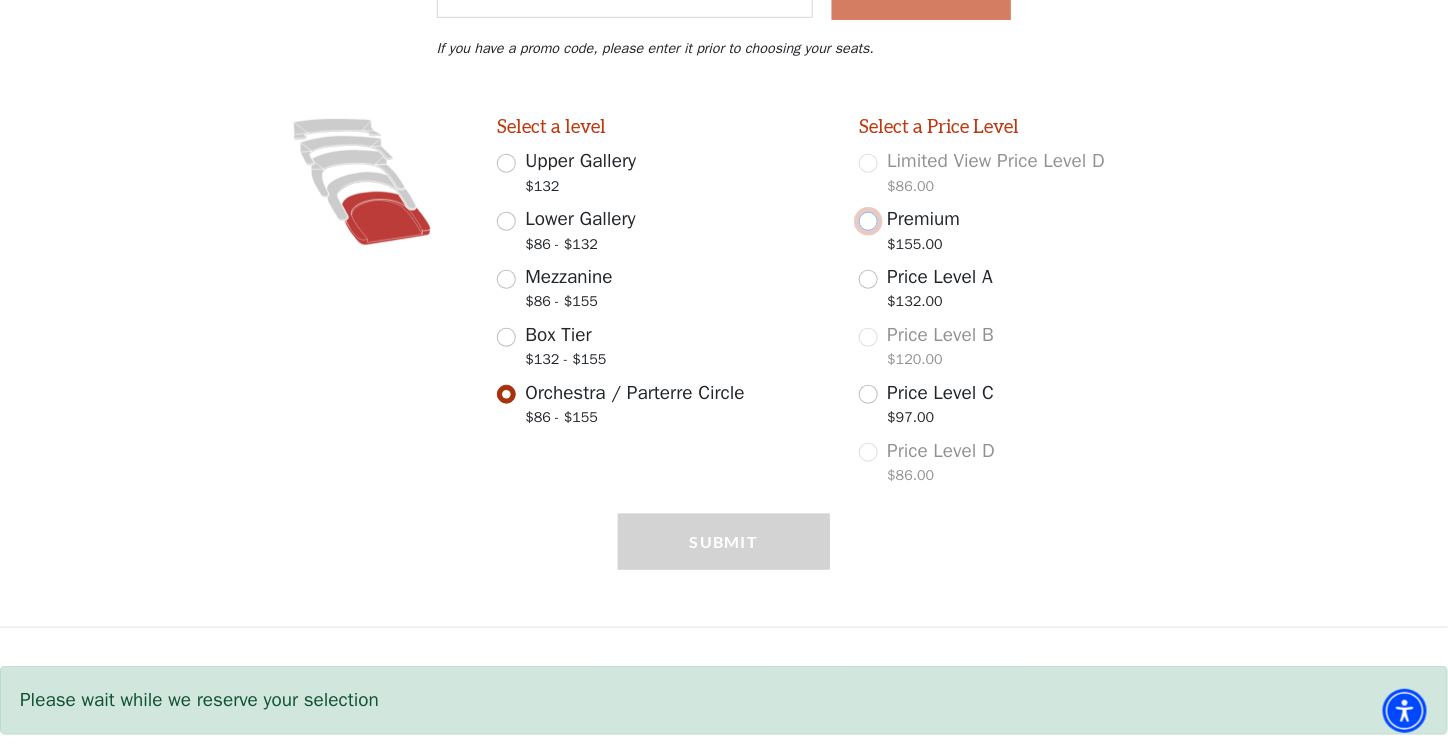 click on "Premium $155.00" at bounding box center [868, 221] 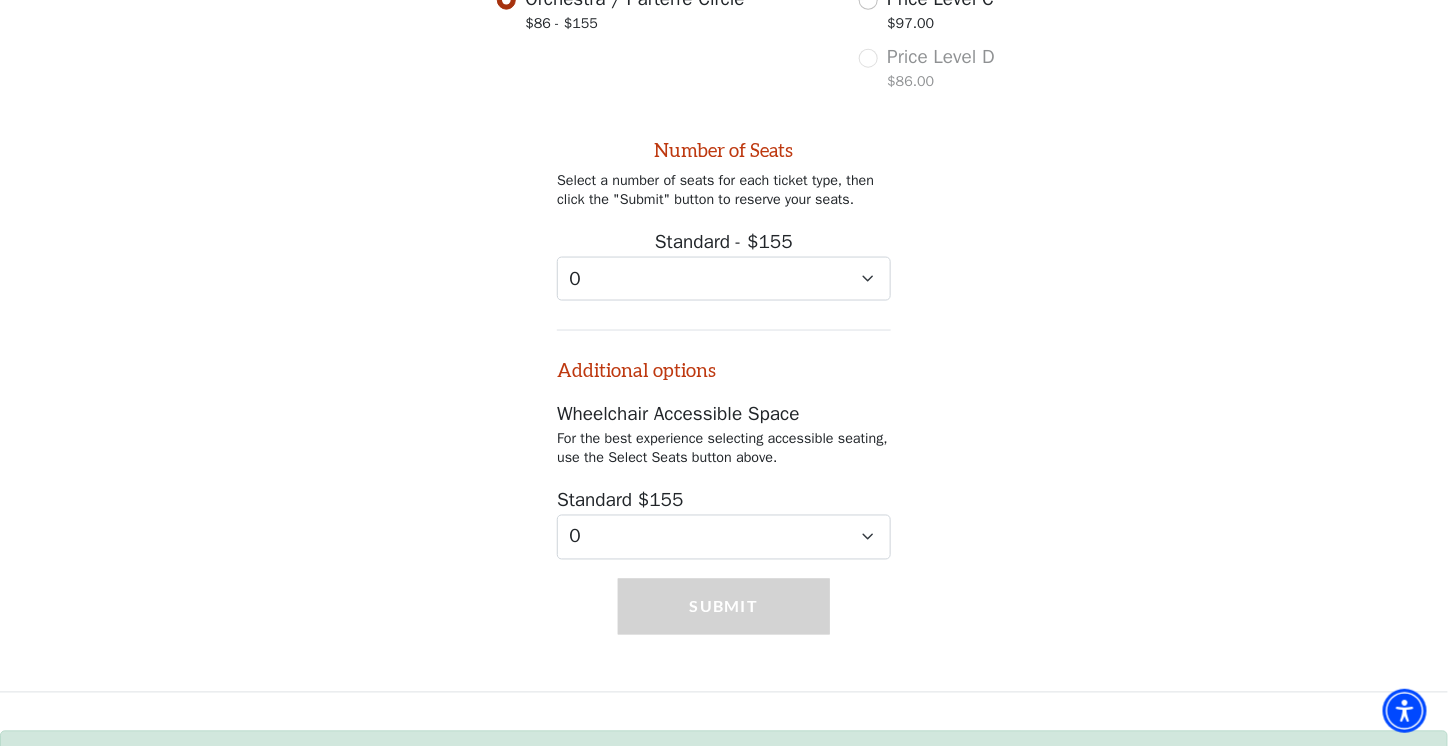 scroll, scrollTop: 921, scrollLeft: 0, axis: vertical 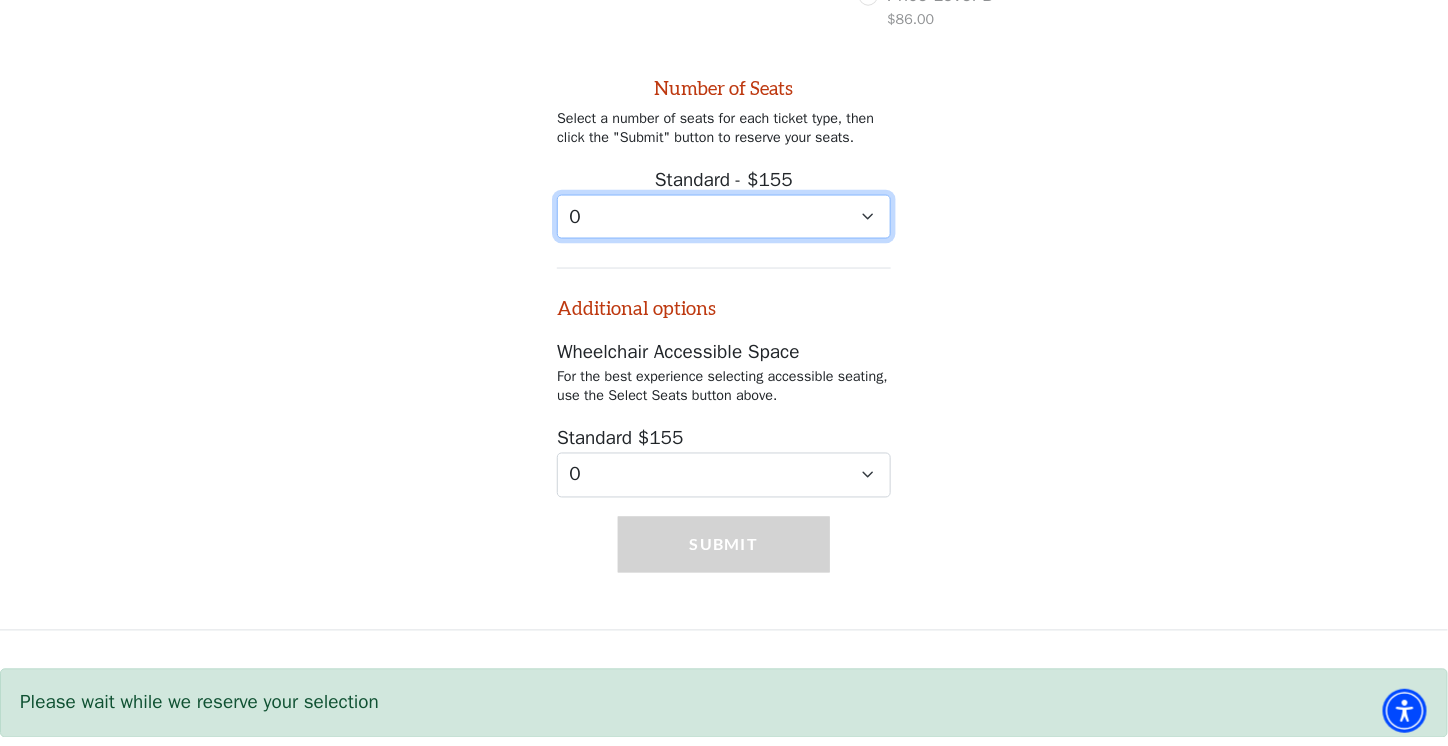 click on "0 1 2" at bounding box center (724, 217) 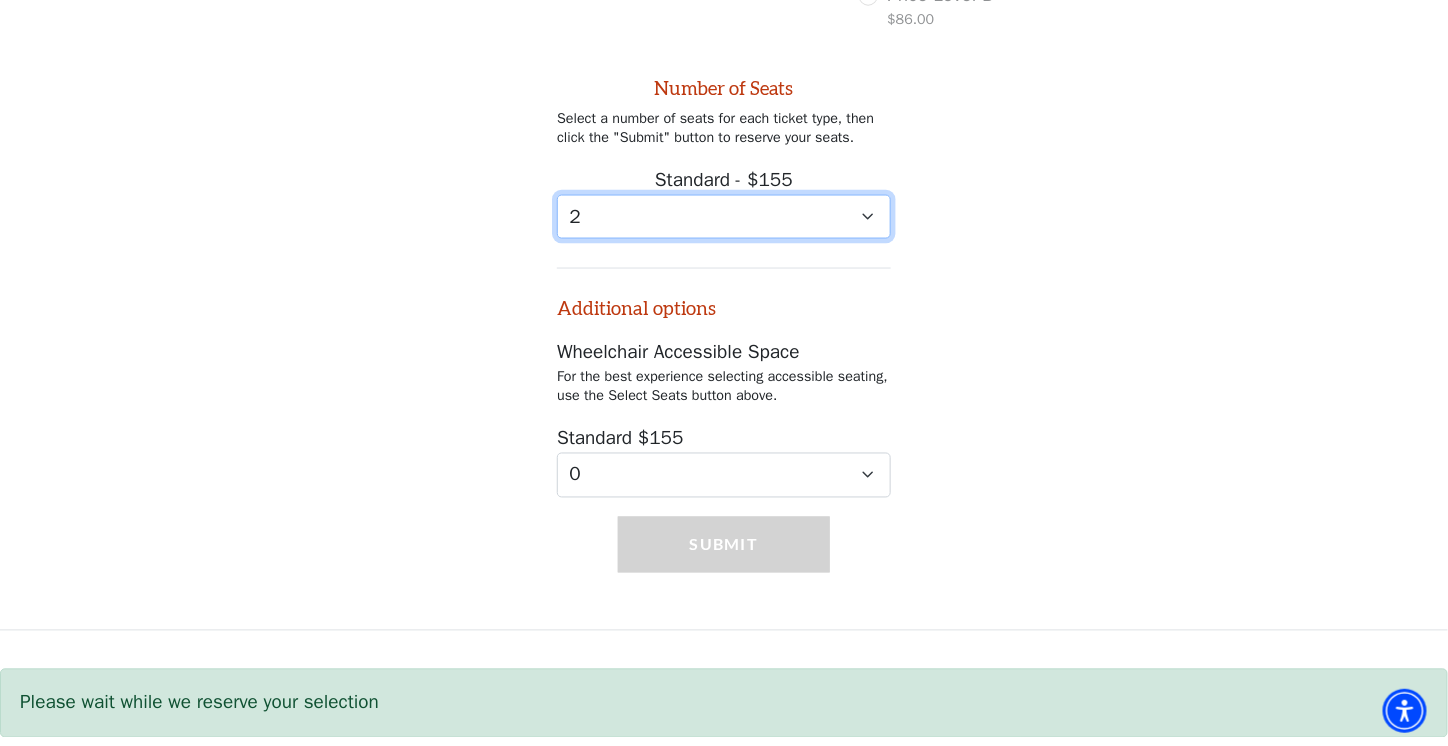 click on "0 1 2" at bounding box center [724, 217] 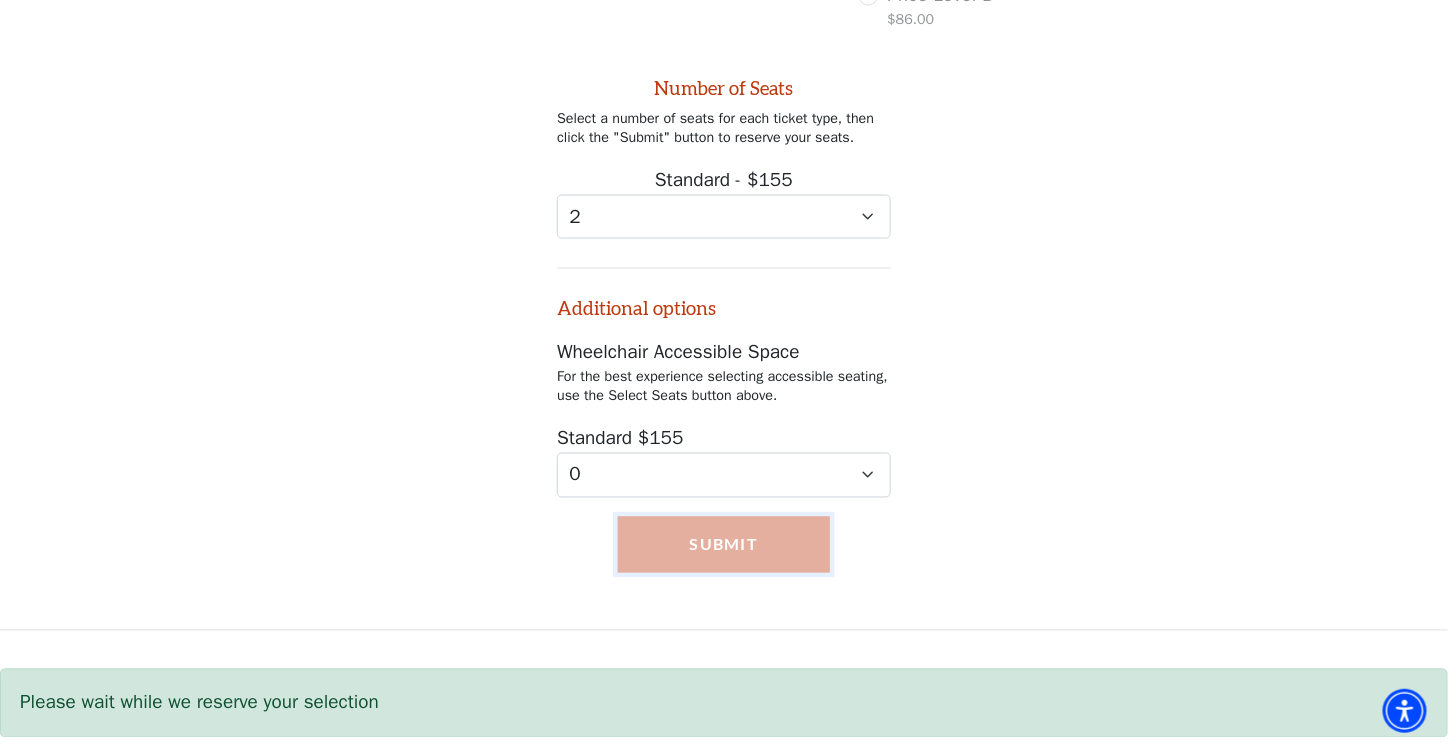 click on "Submit" at bounding box center (724, 545) 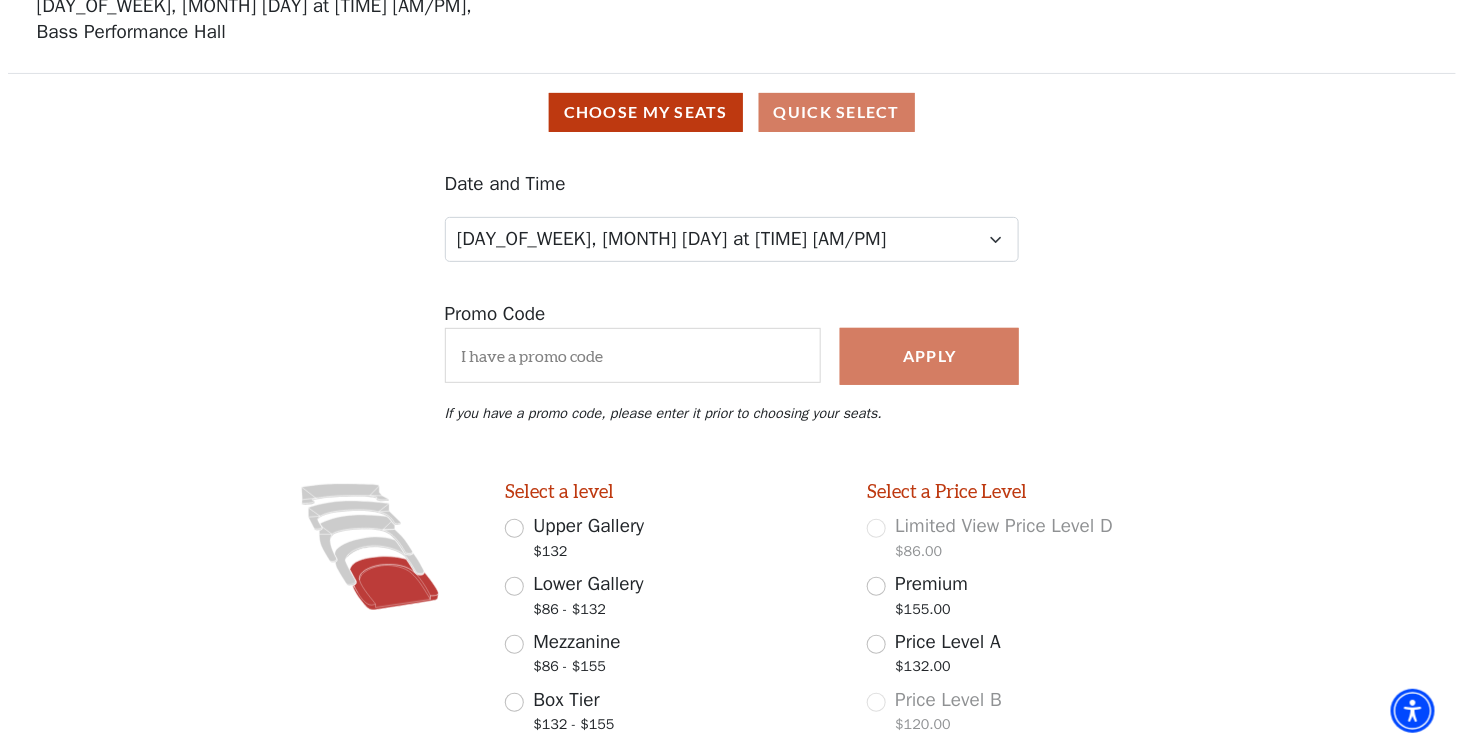scroll, scrollTop: 0, scrollLeft: 0, axis: both 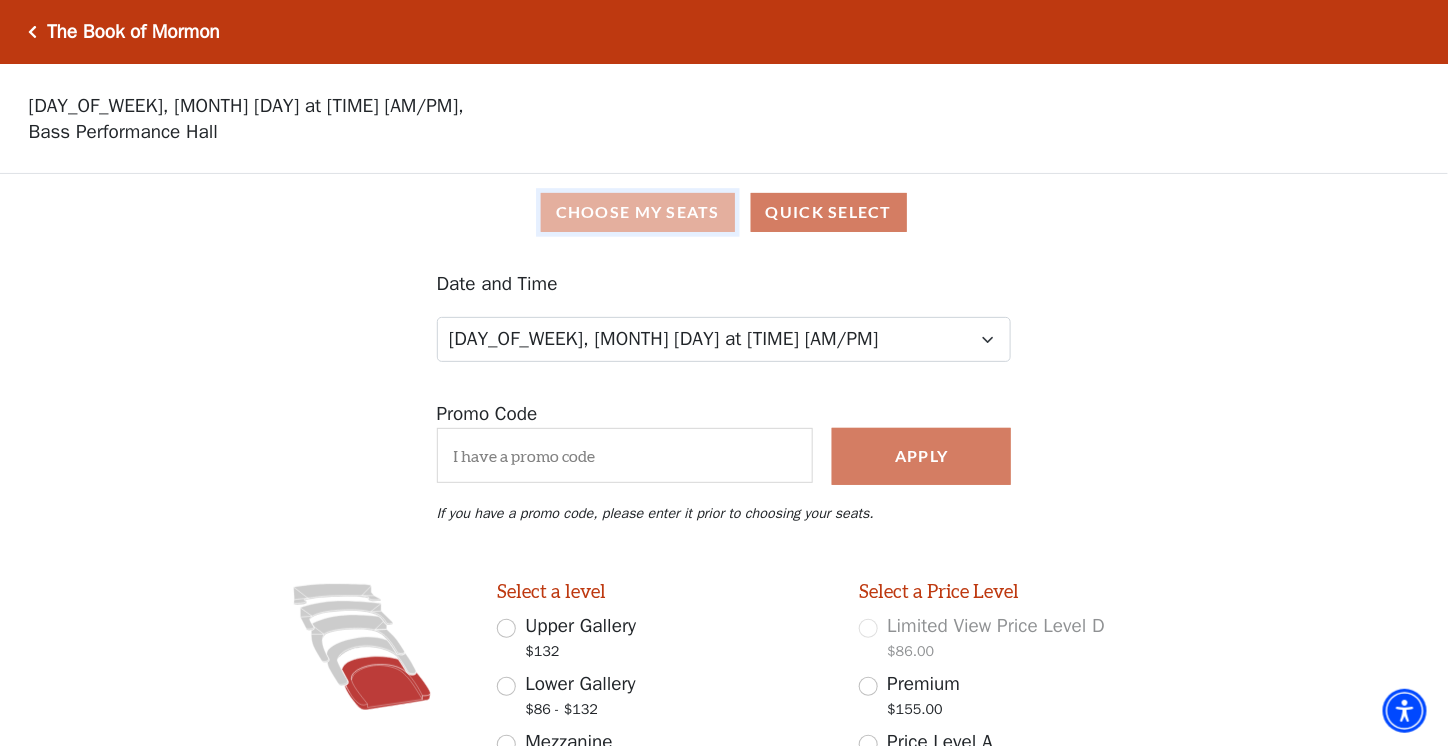 click on "Choose My Seats" at bounding box center (638, 212) 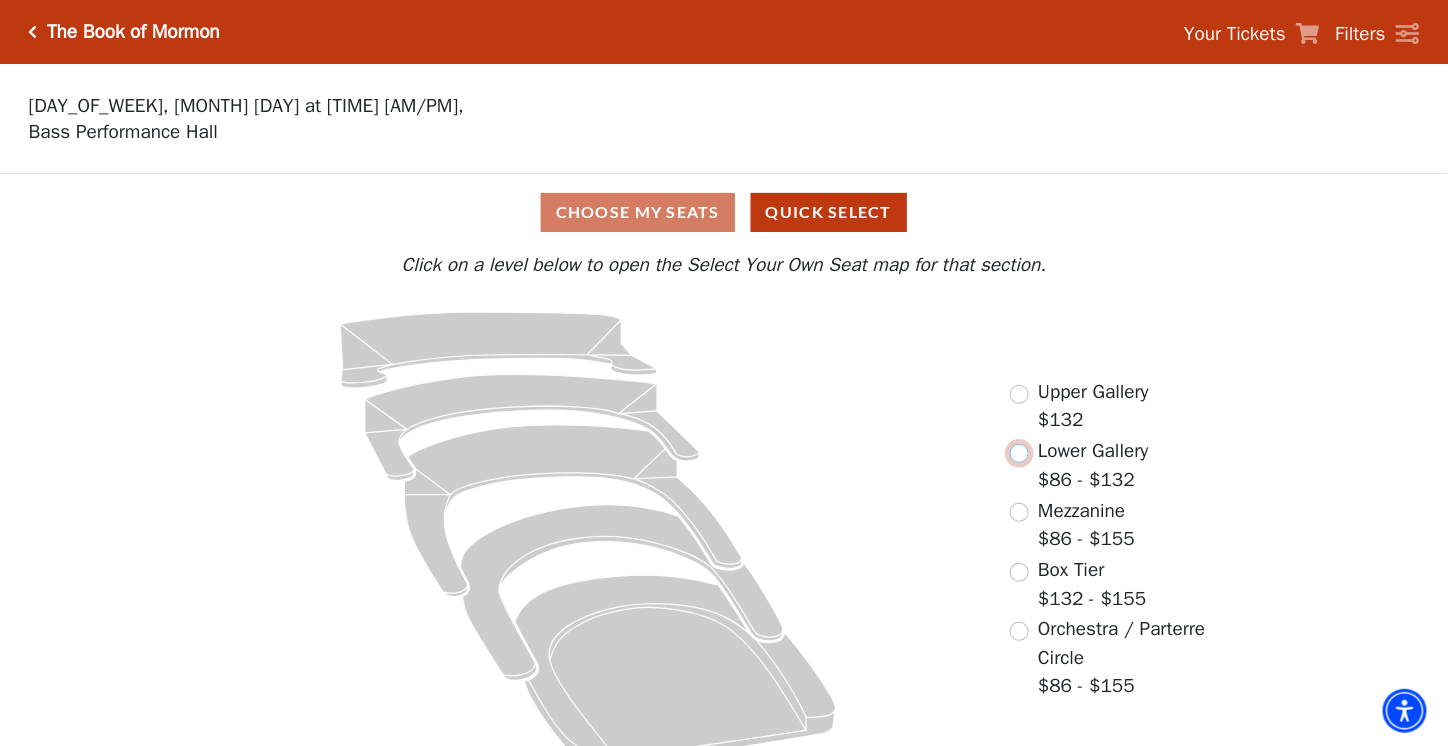 click at bounding box center [1019, 453] 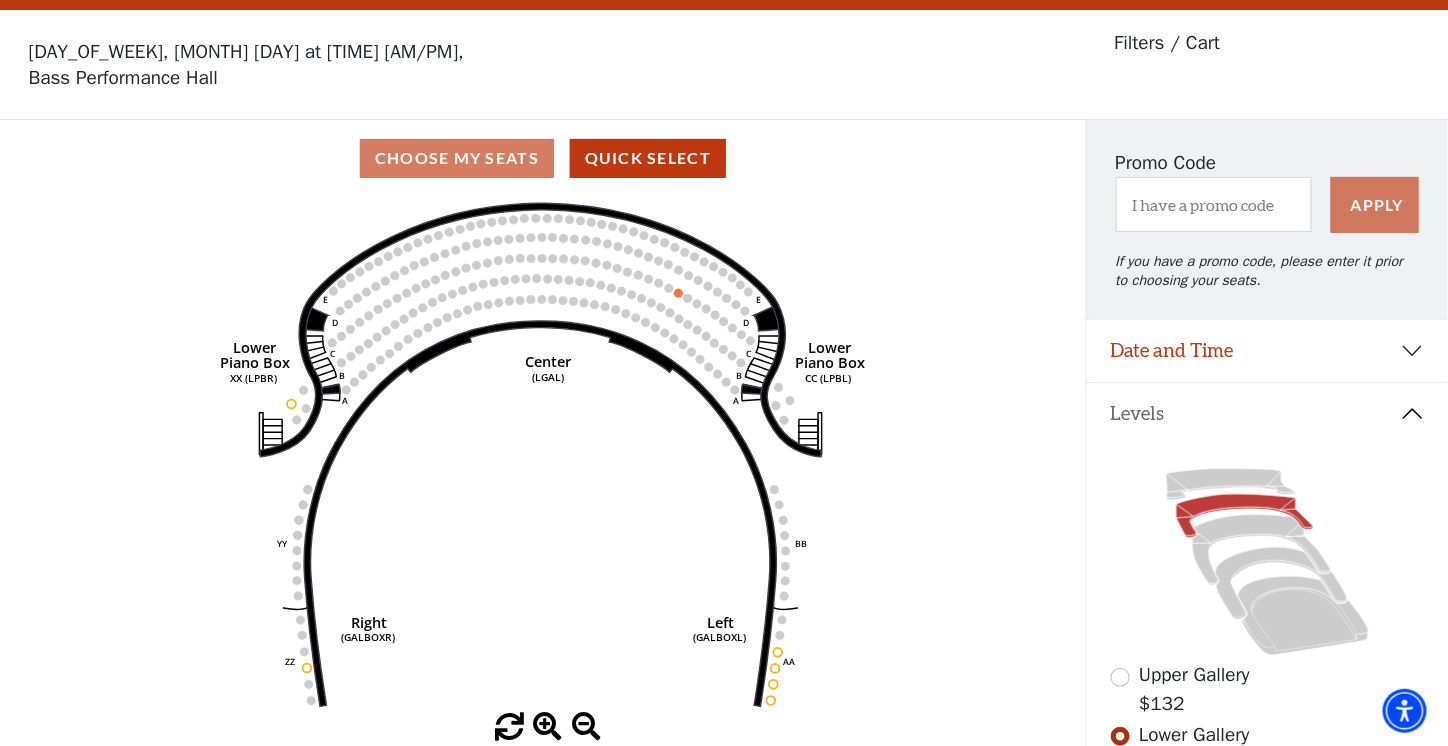 scroll, scrollTop: 92, scrollLeft: 0, axis: vertical 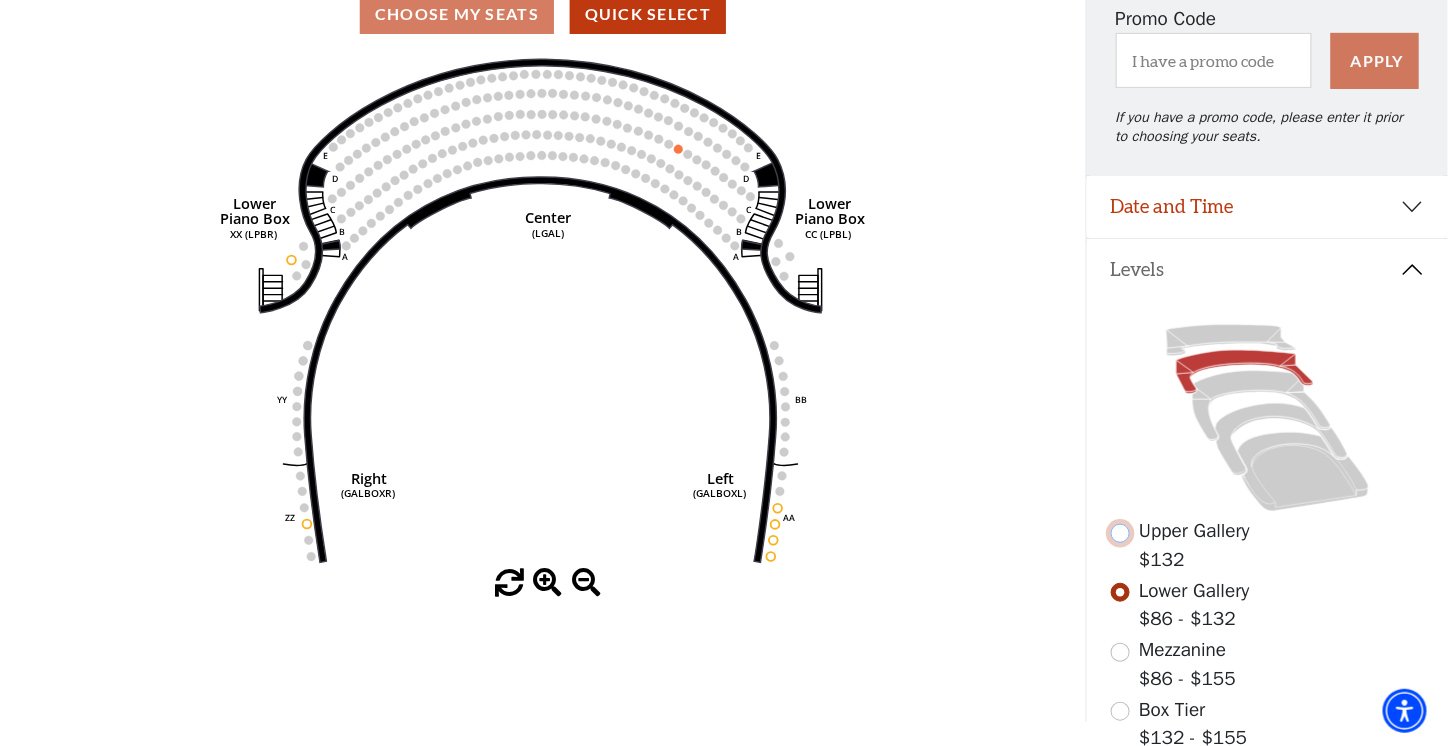 click at bounding box center (1120, 533) 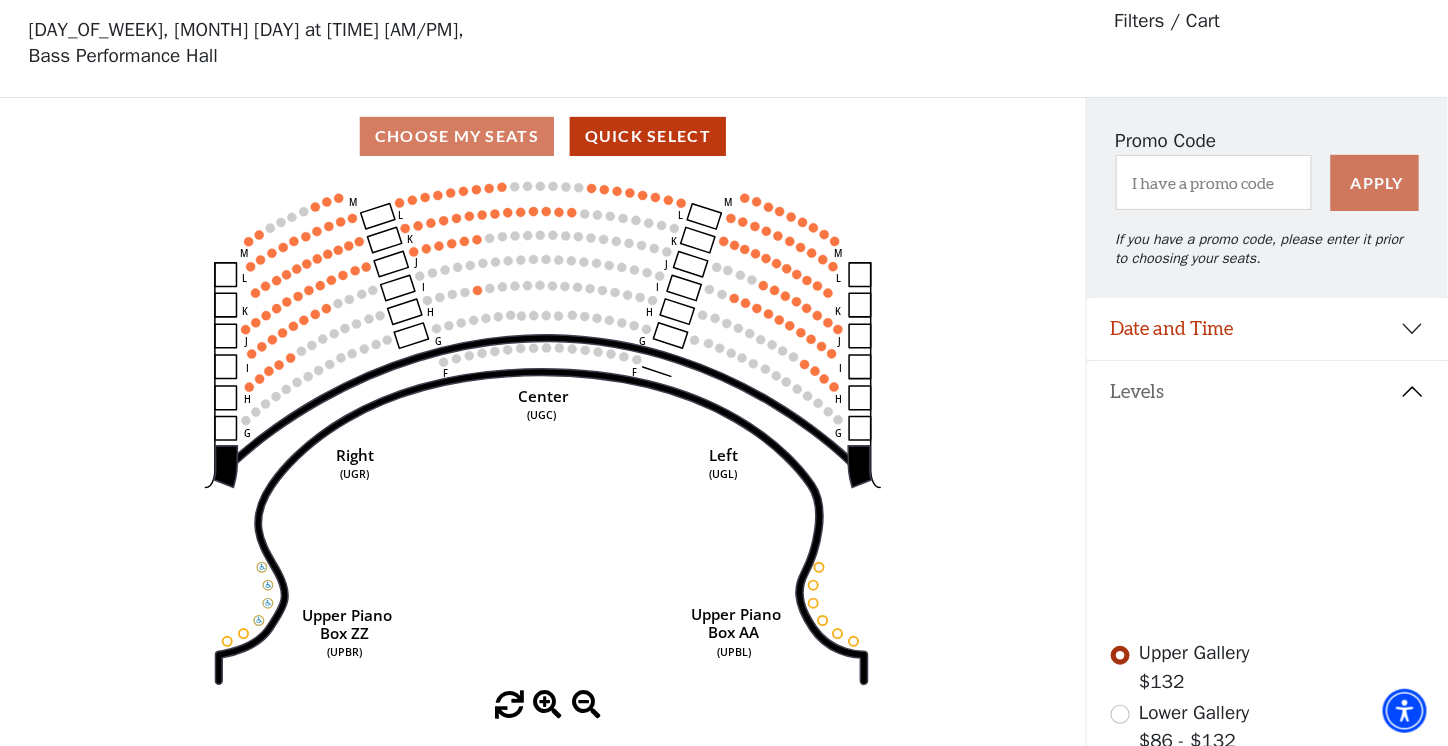 scroll, scrollTop: 92, scrollLeft: 0, axis: vertical 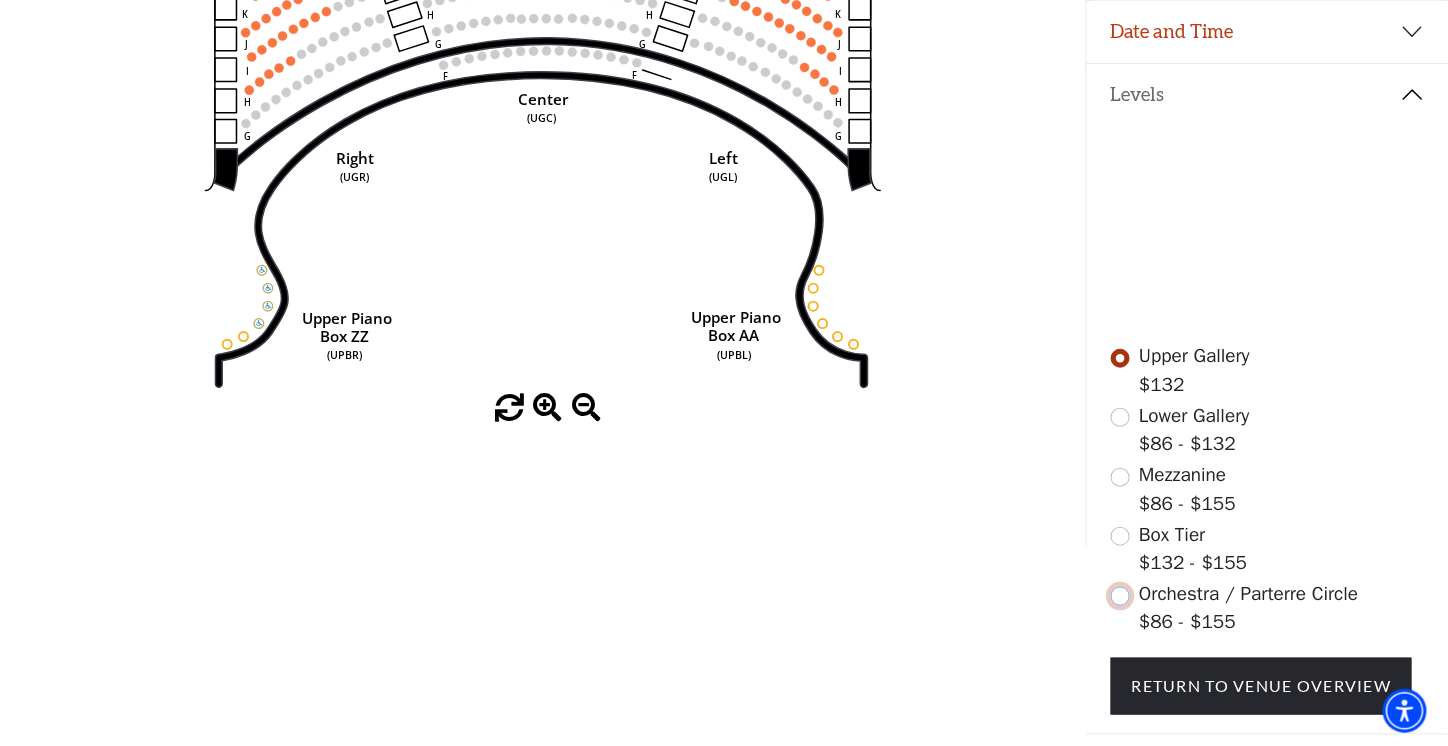 click at bounding box center (1120, 596) 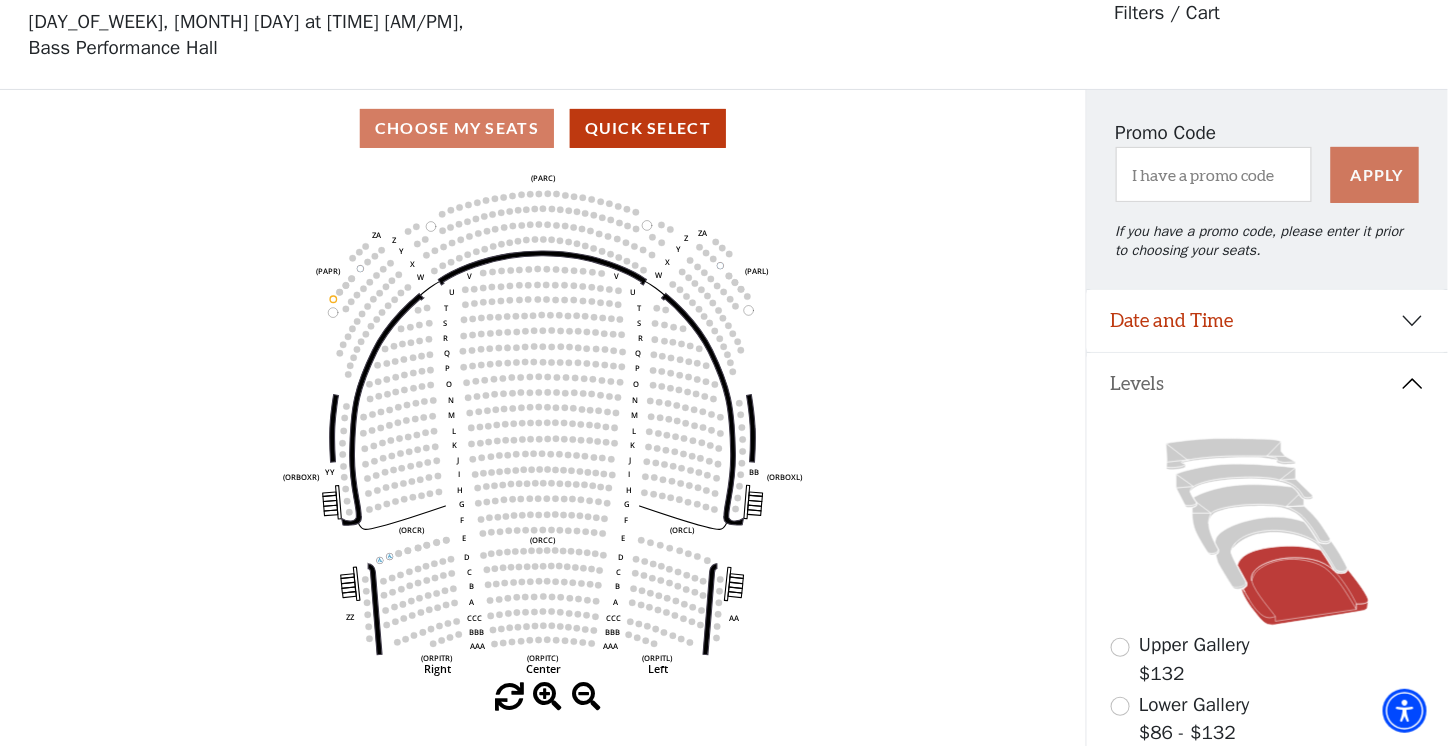 scroll, scrollTop: 92, scrollLeft: 0, axis: vertical 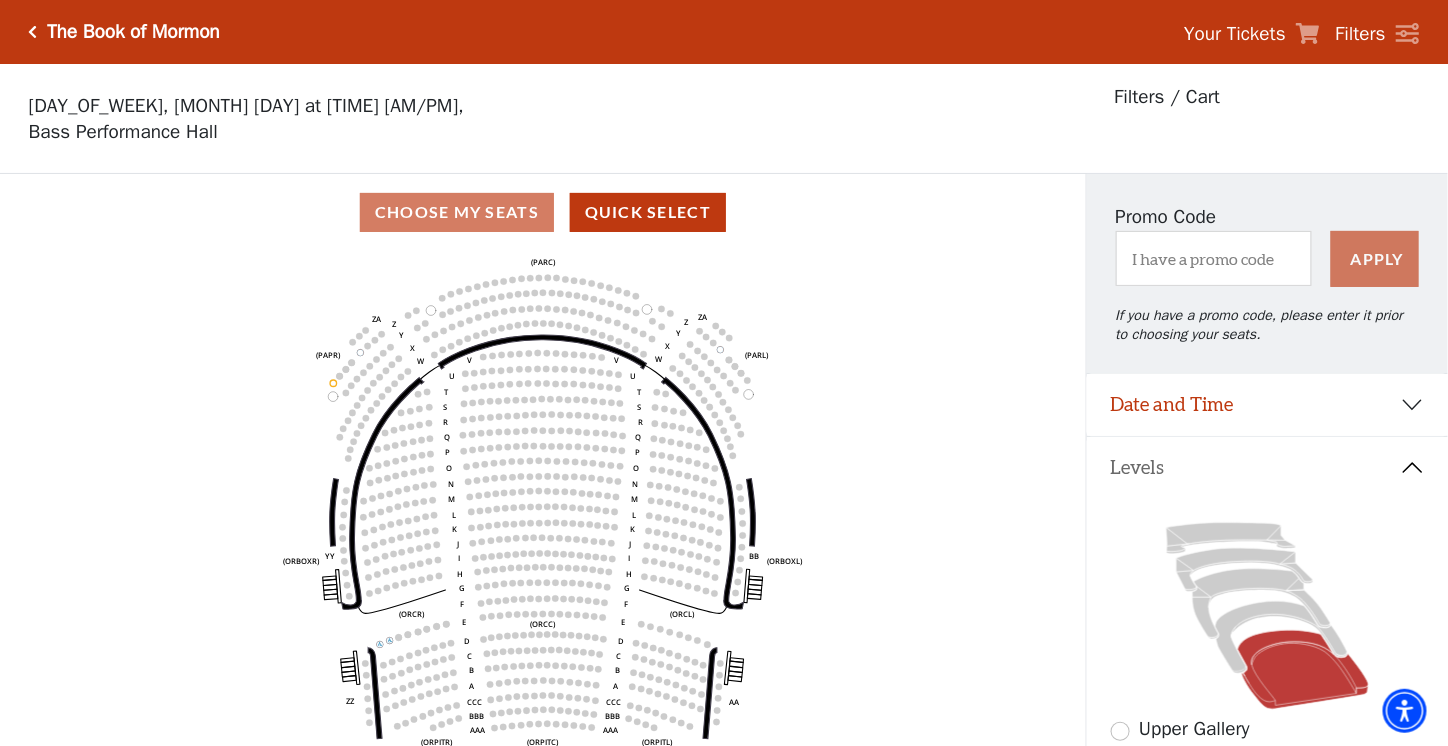 click 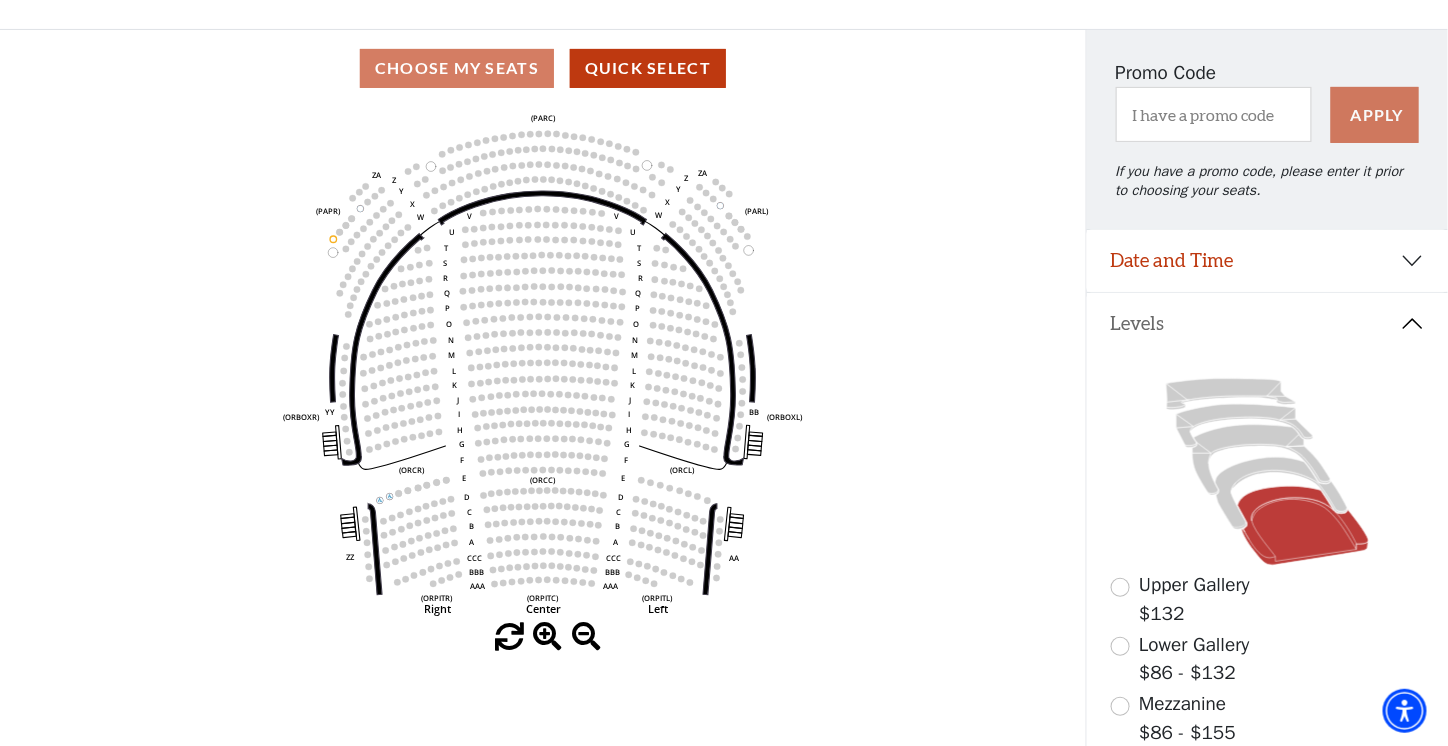 scroll, scrollTop: 166, scrollLeft: 0, axis: vertical 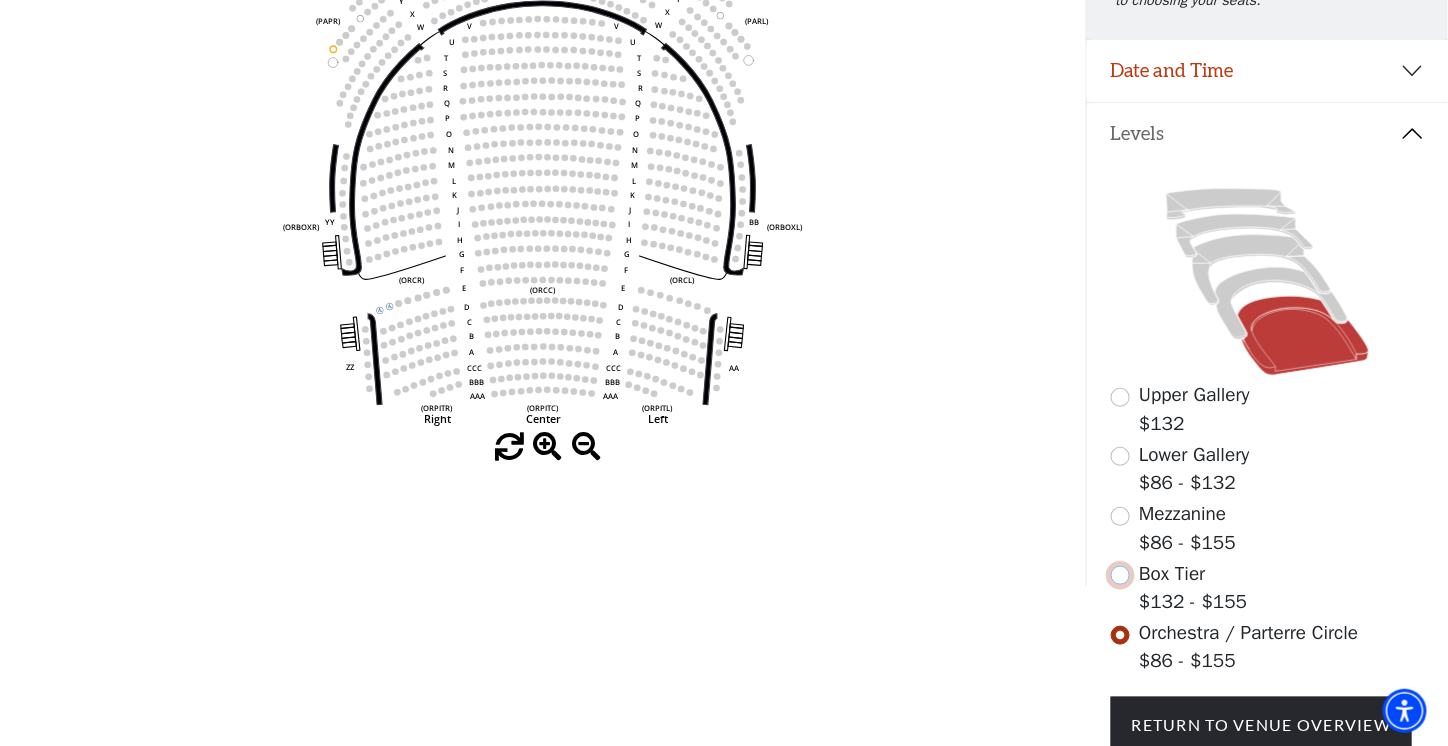 click at bounding box center (1120, 575) 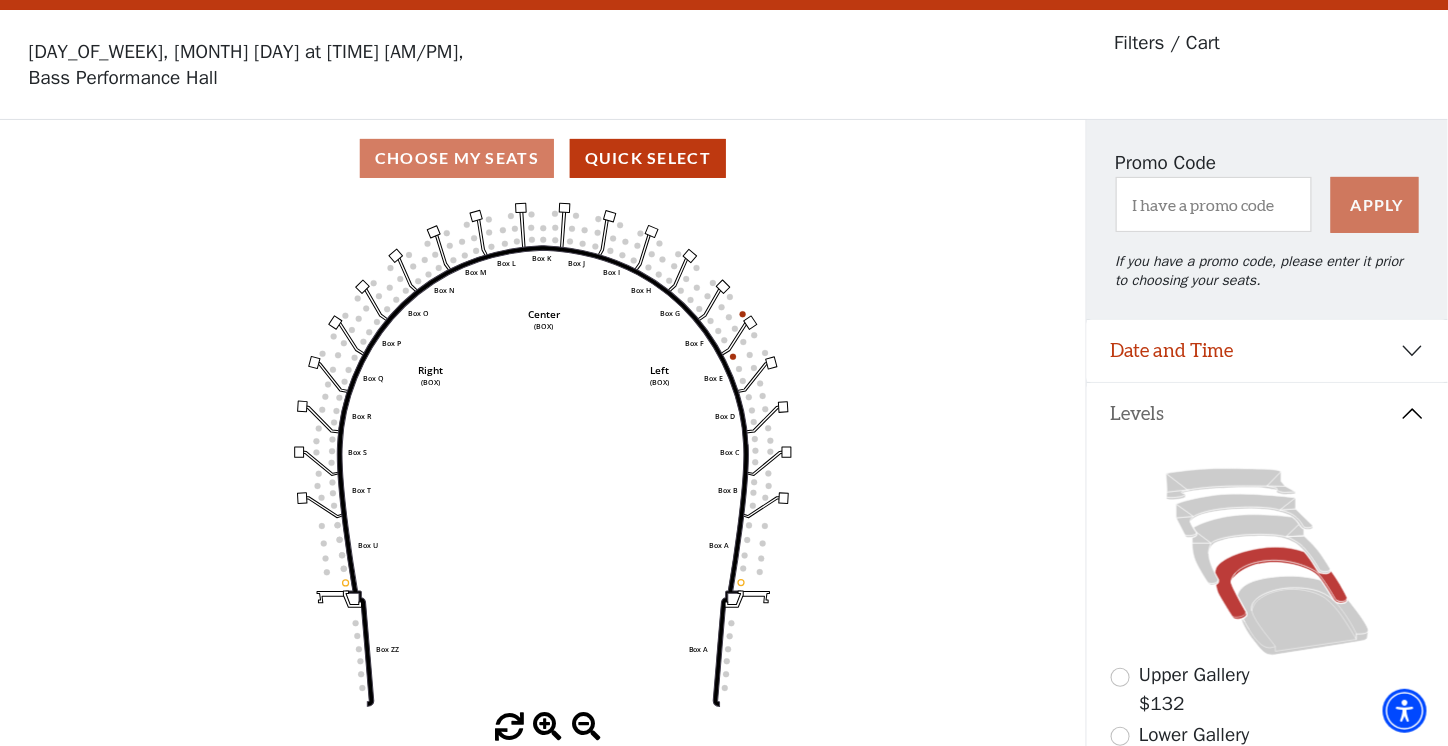 scroll, scrollTop: 92, scrollLeft: 0, axis: vertical 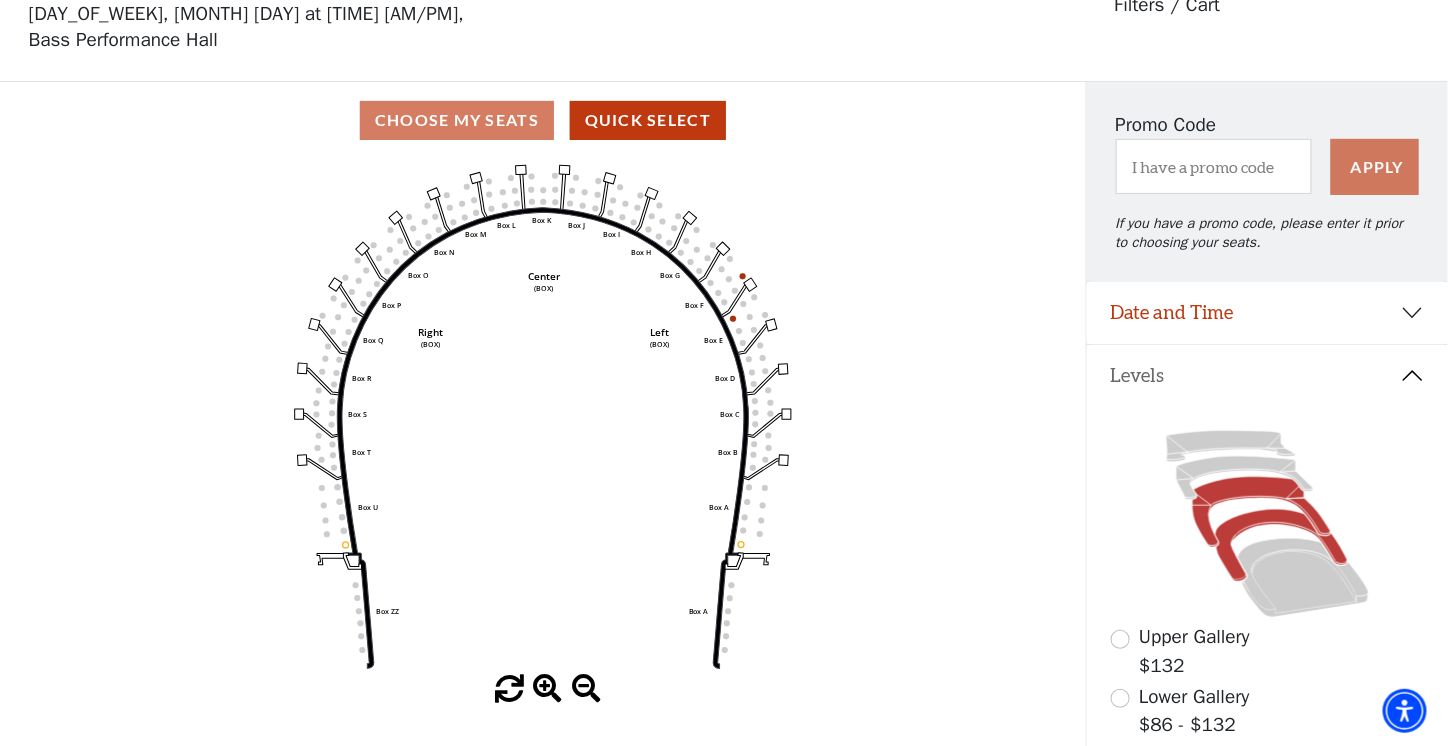 click 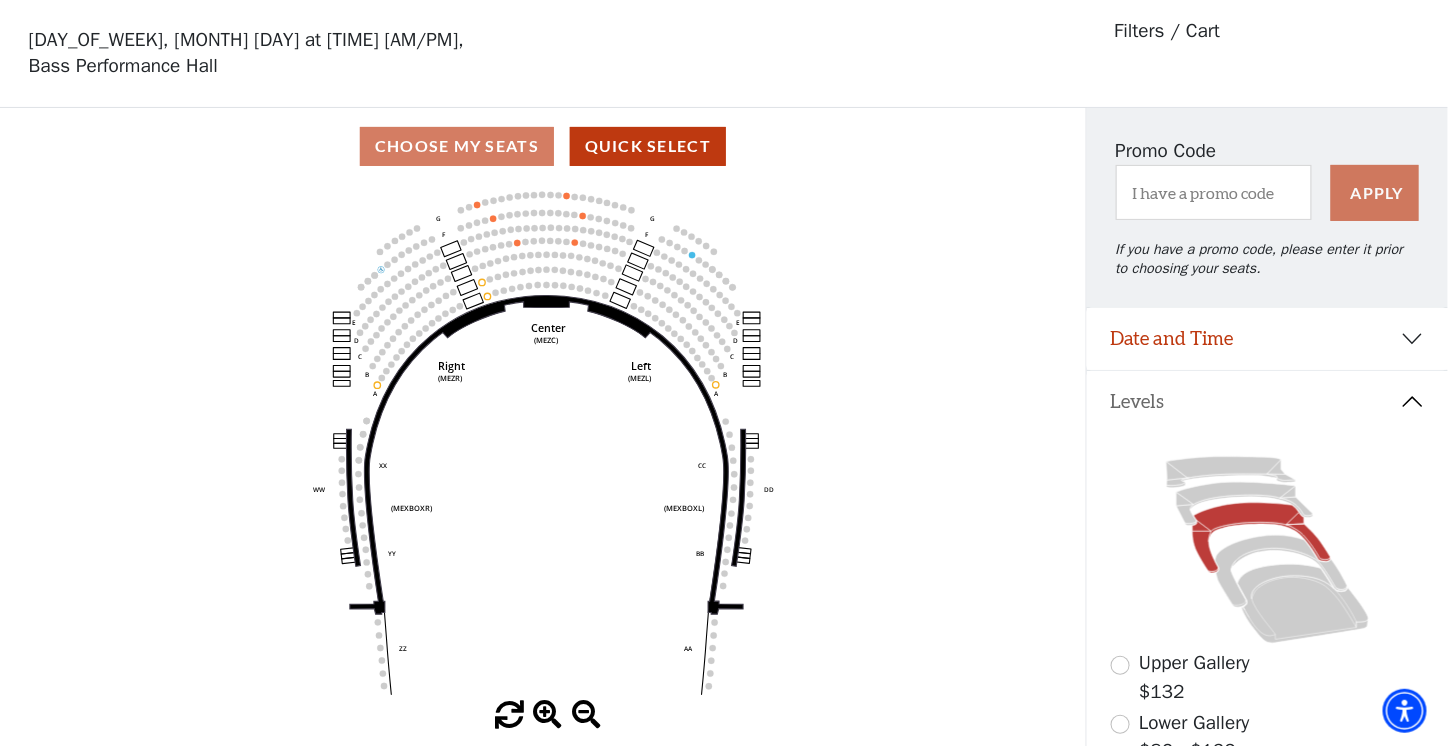 scroll, scrollTop: 92, scrollLeft: 0, axis: vertical 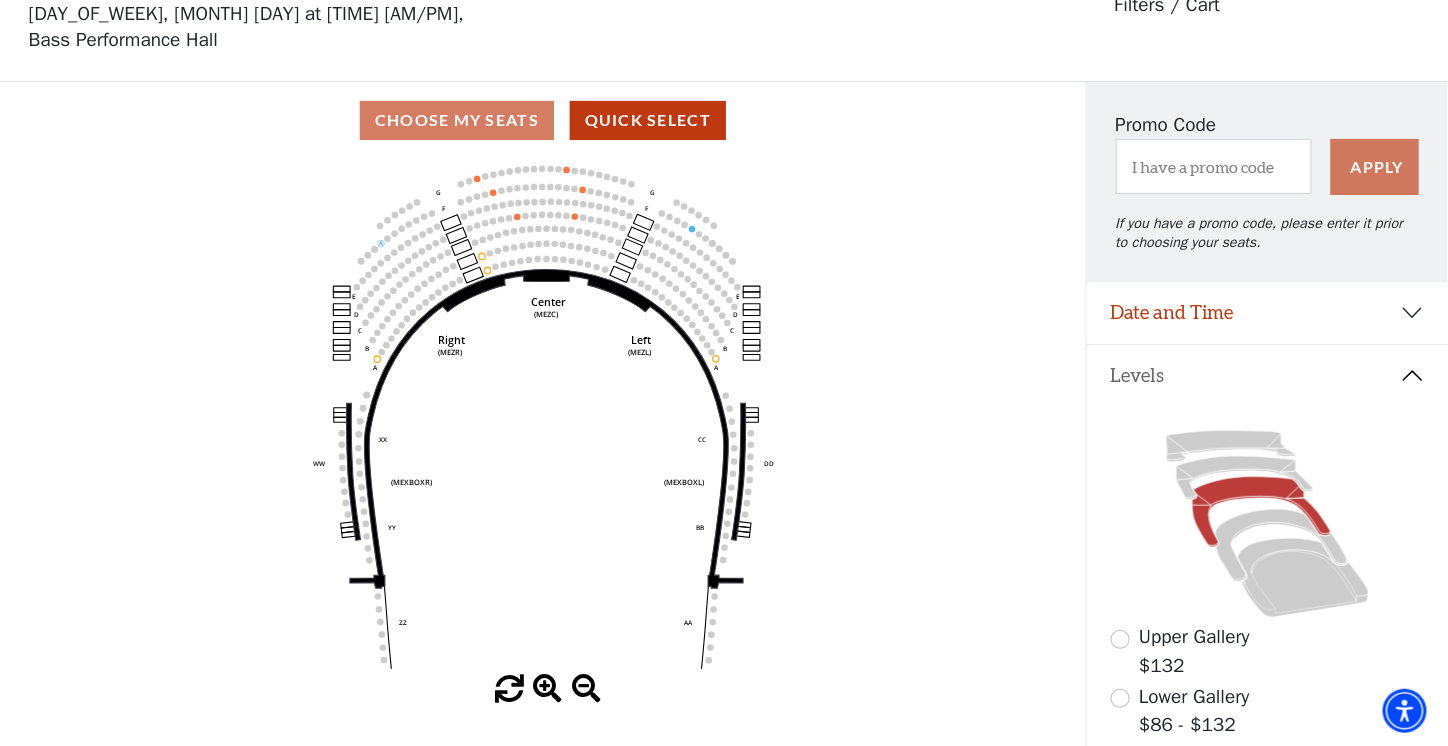 click on "Center   (MEZC)   Right   (MEZR)   Left   (MEZL)   (MEXBOXR)   (MEXBOXL)   XX   WW   CC   DD   YY   BB   ZZ   AA   G   F   E   D   G   F   C   B   A   E   D   C   B   A" 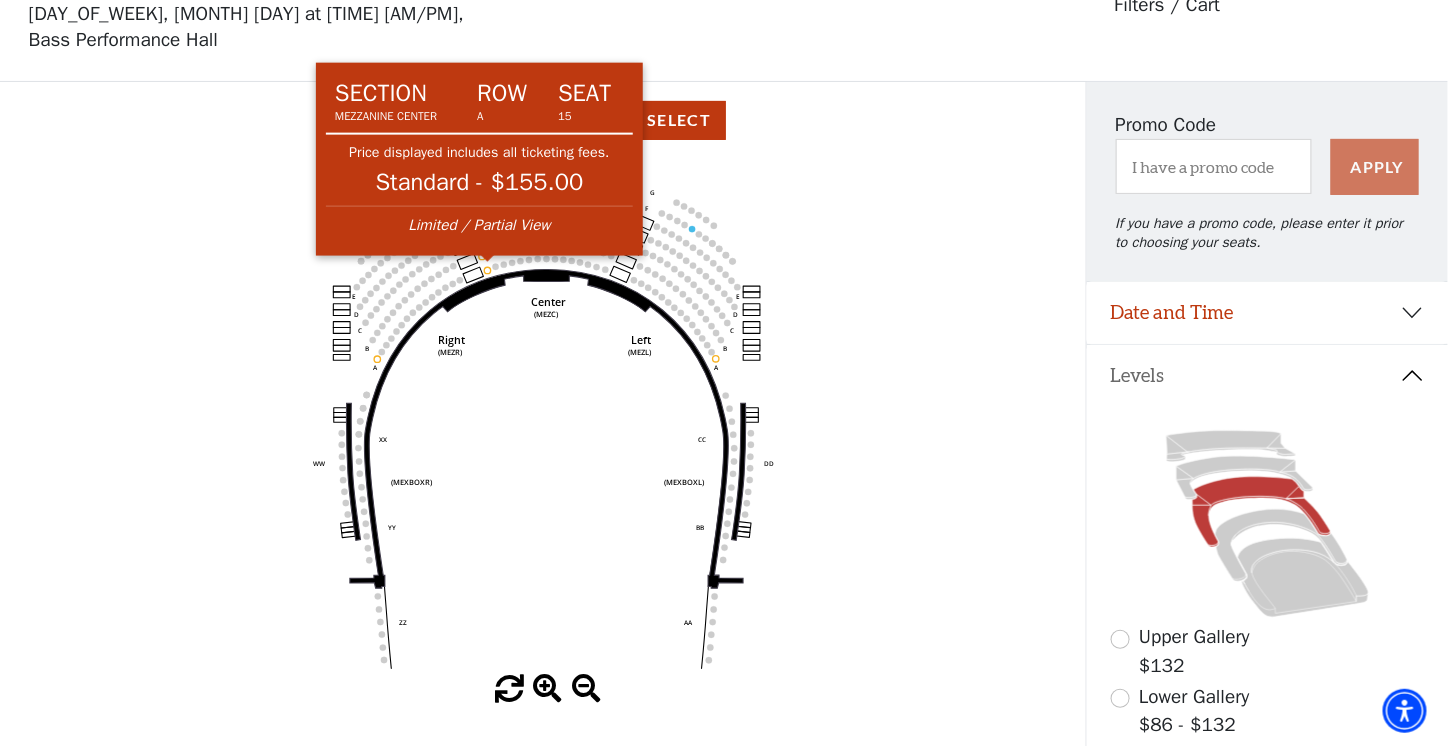 click 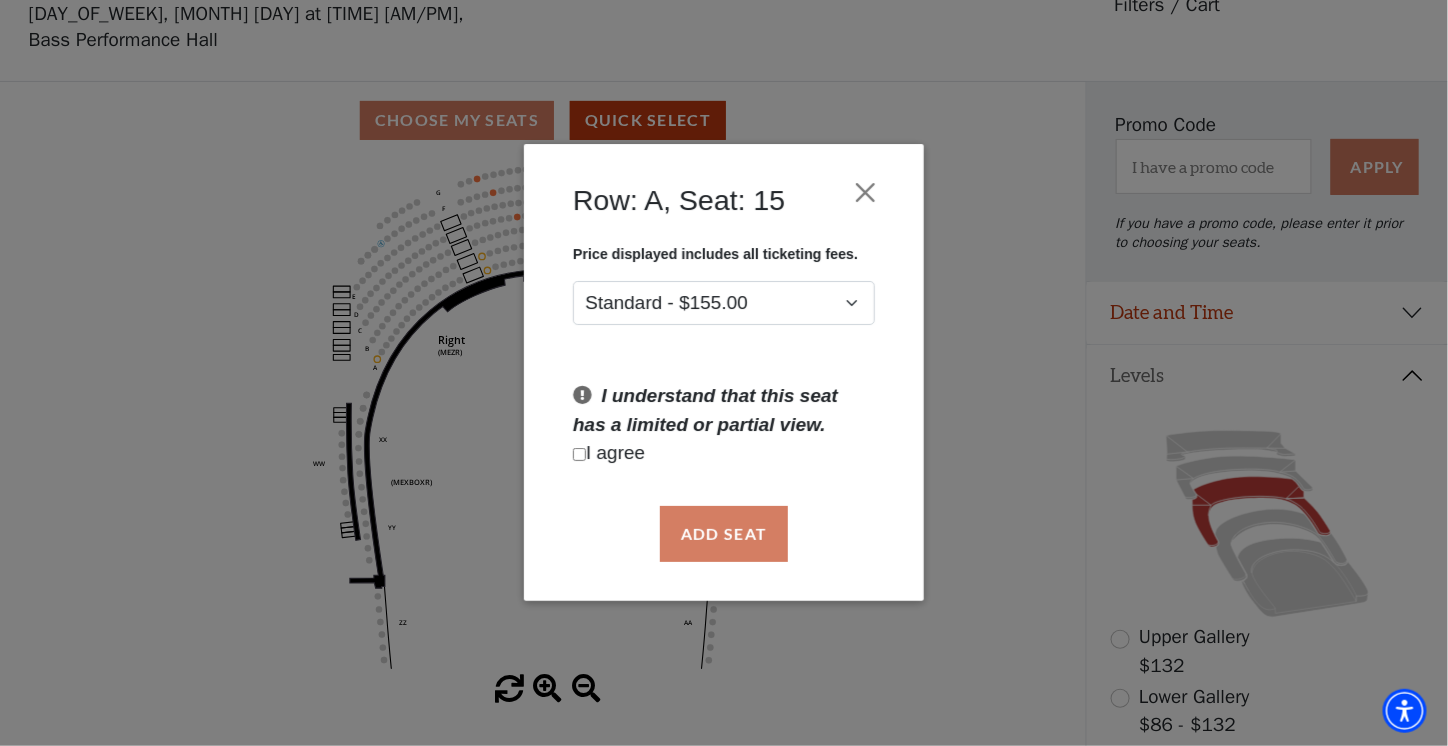 click at bounding box center (579, 454) 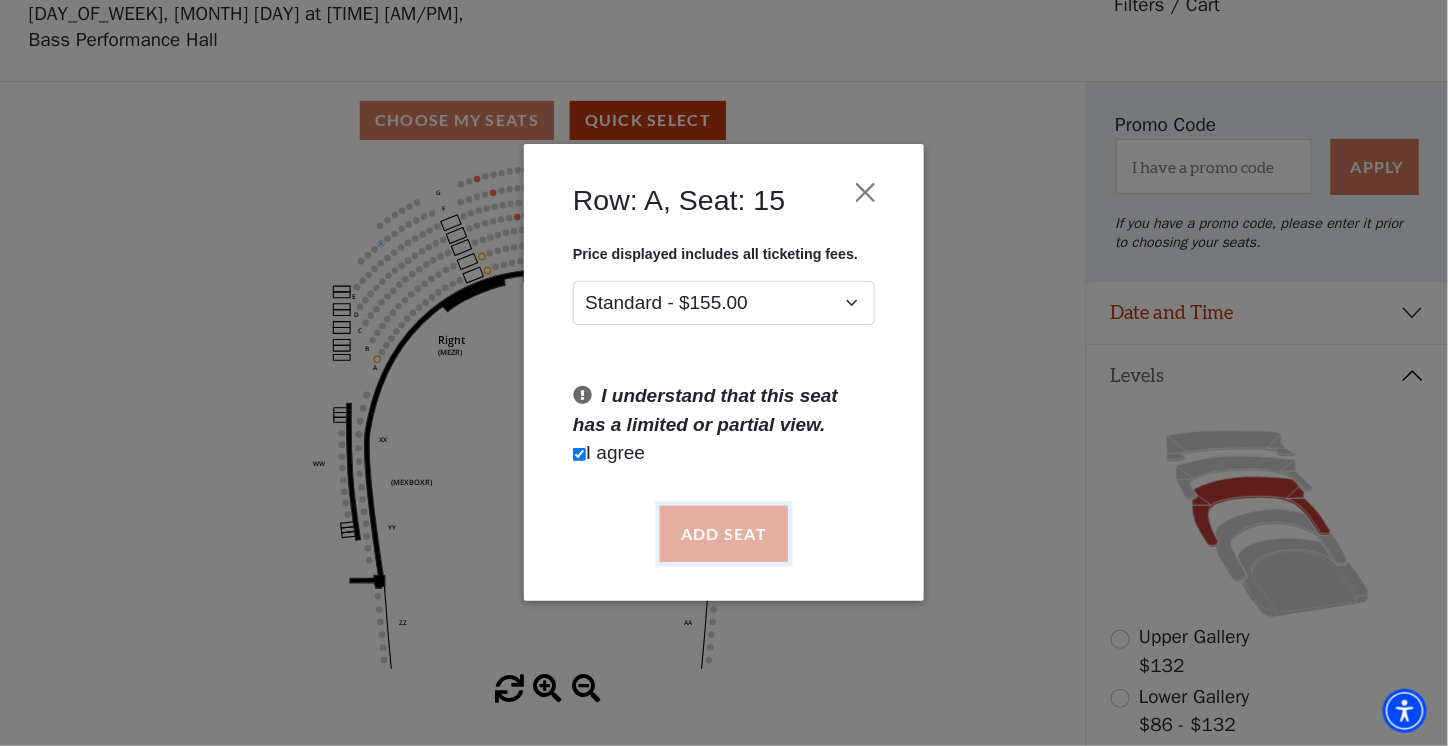 click on "Add Seat" at bounding box center [724, 534] 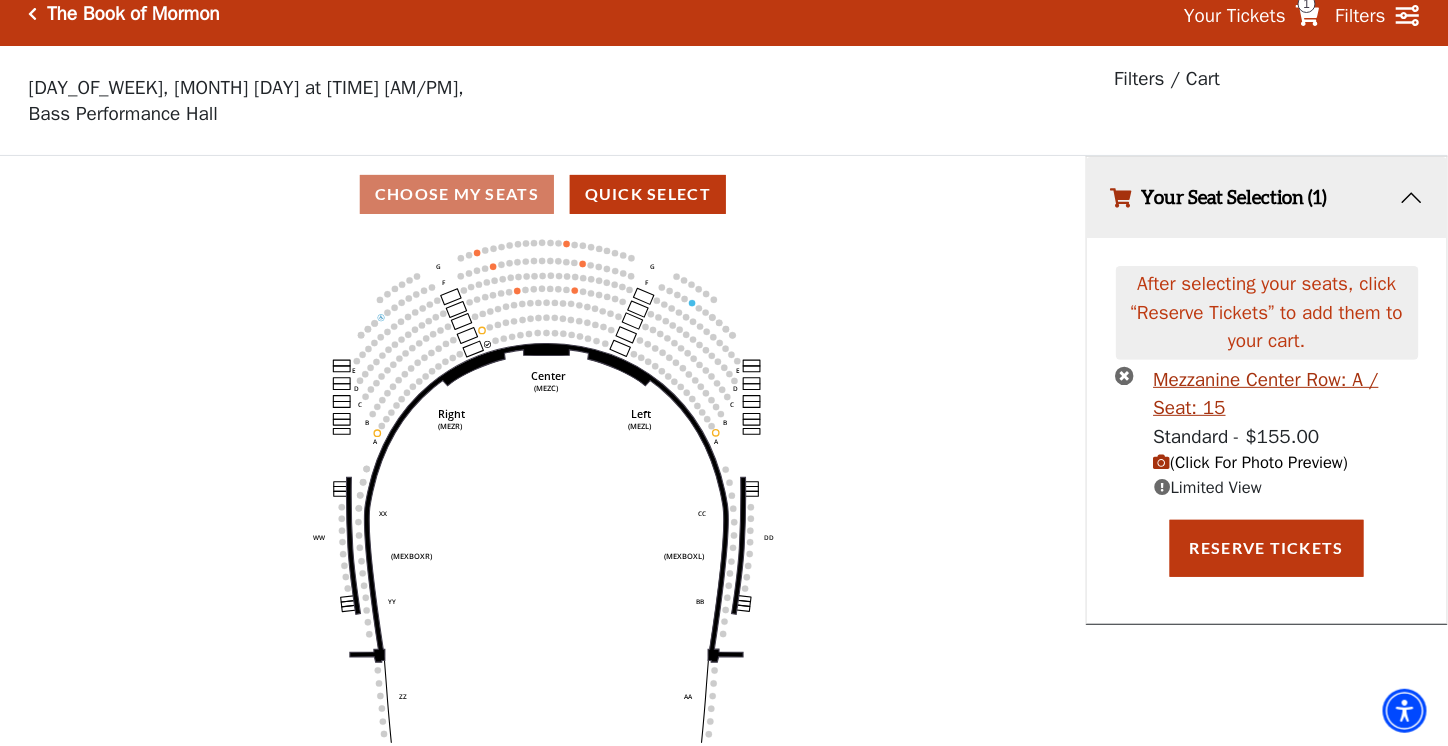 scroll, scrollTop: 0, scrollLeft: 0, axis: both 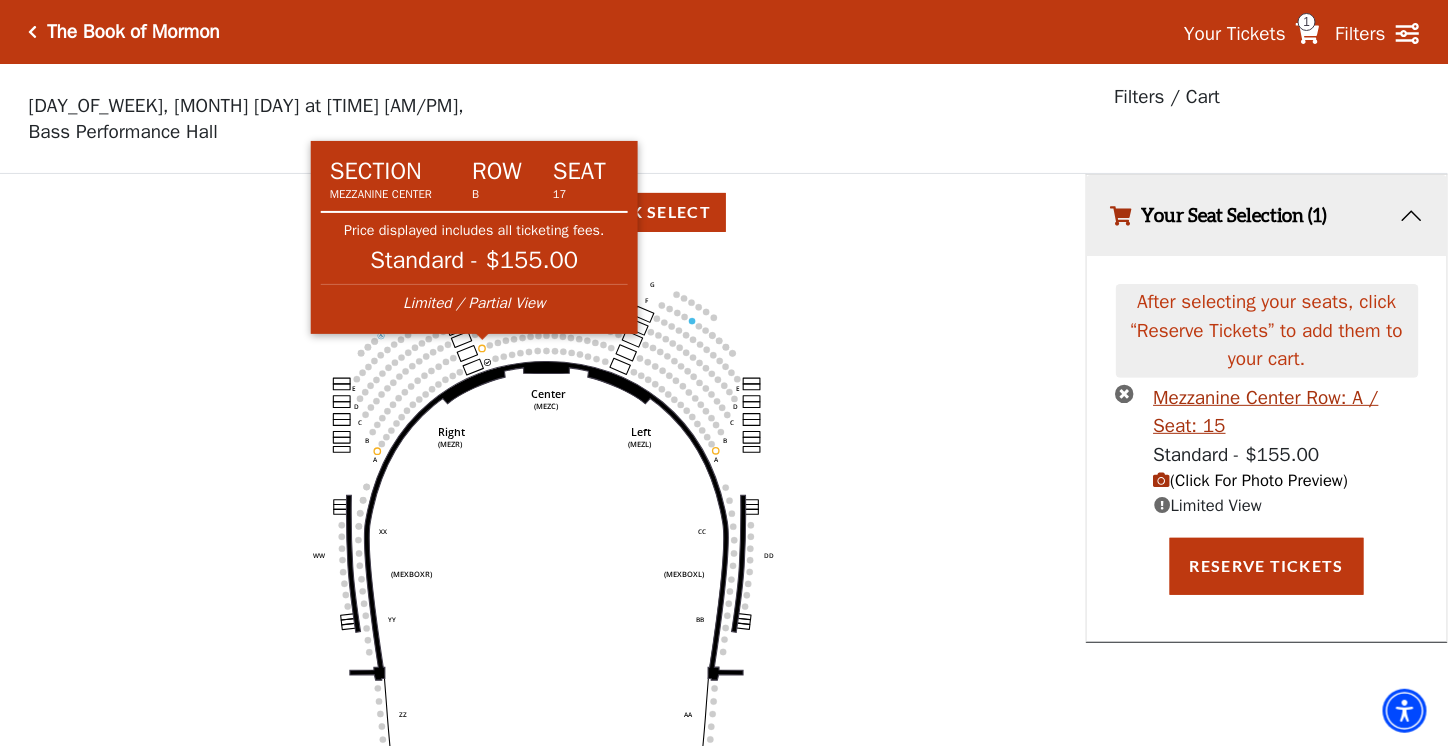 click 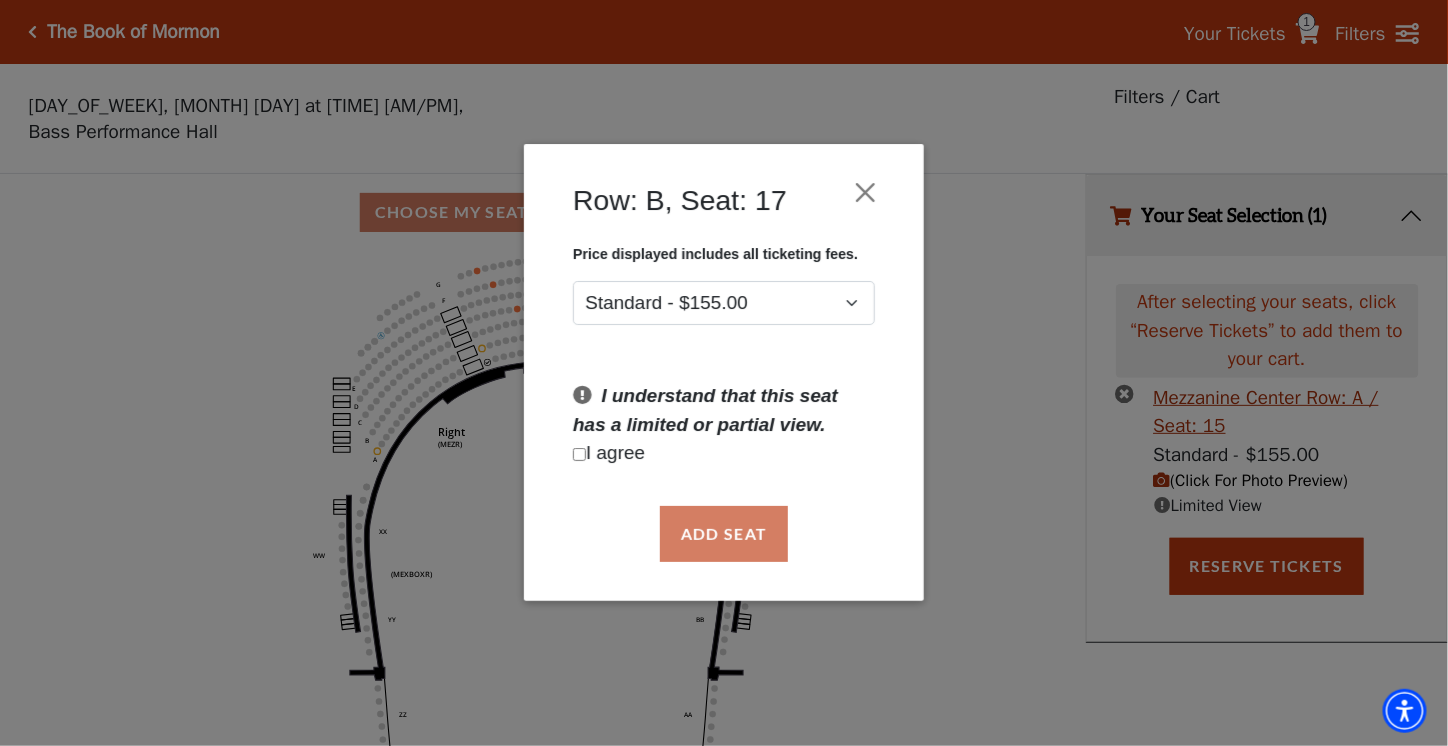 click at bounding box center (579, 454) 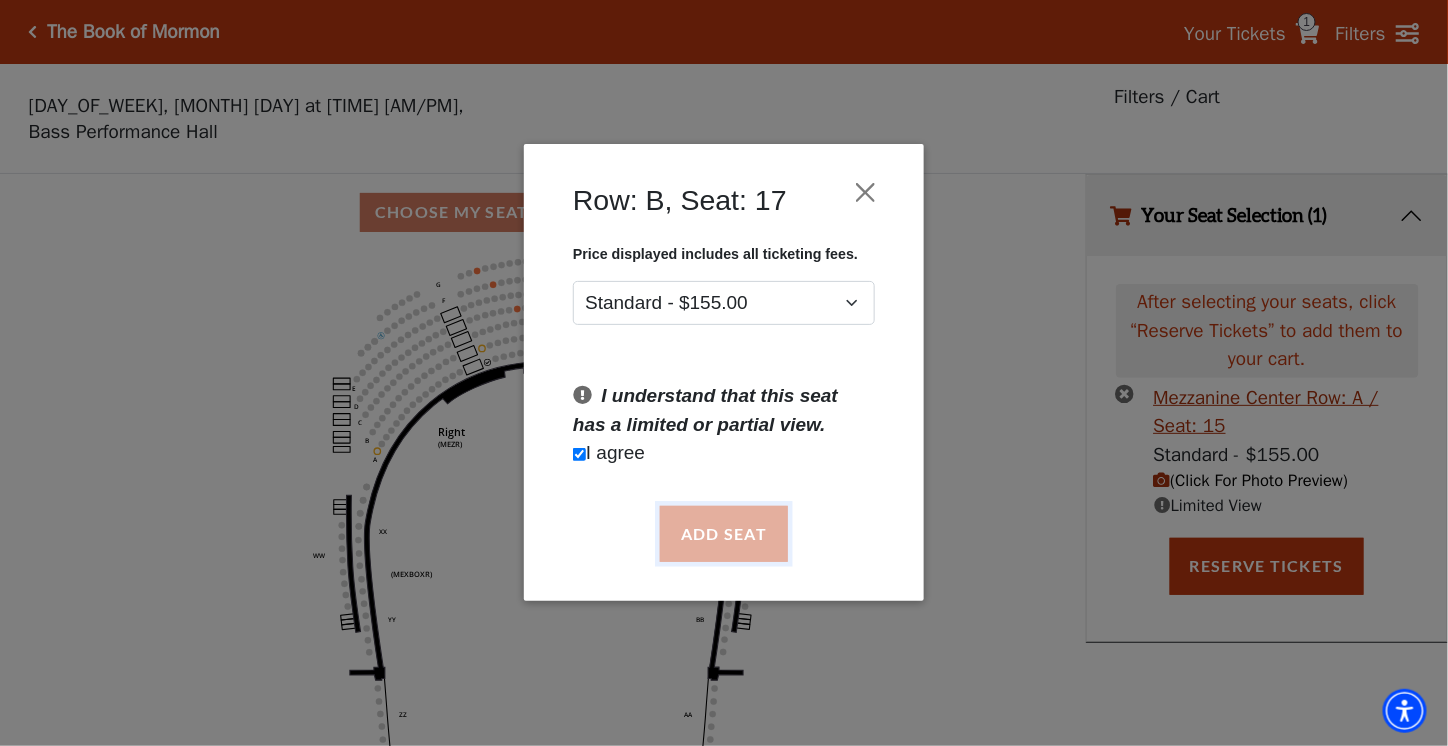 click on "Add Seat" at bounding box center (724, 534) 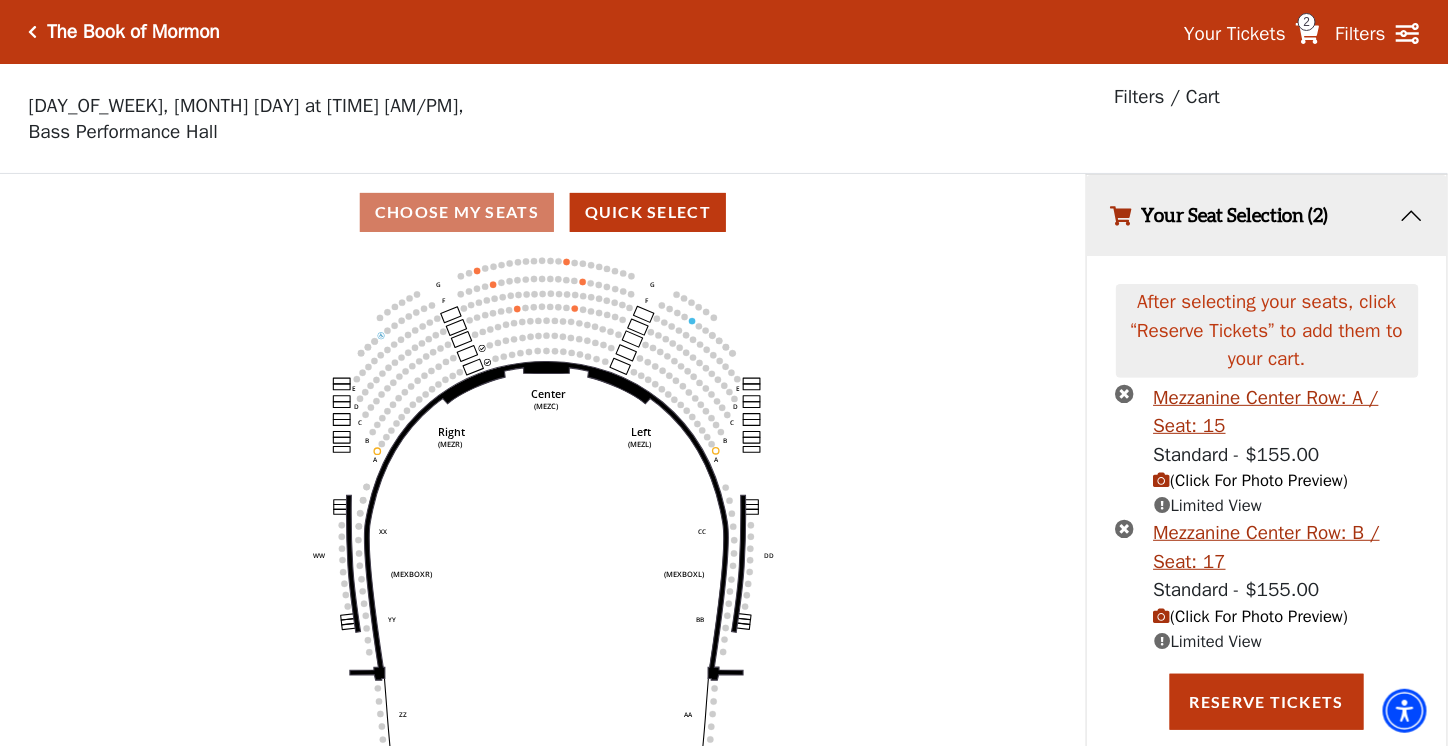 click at bounding box center (1162, 480) 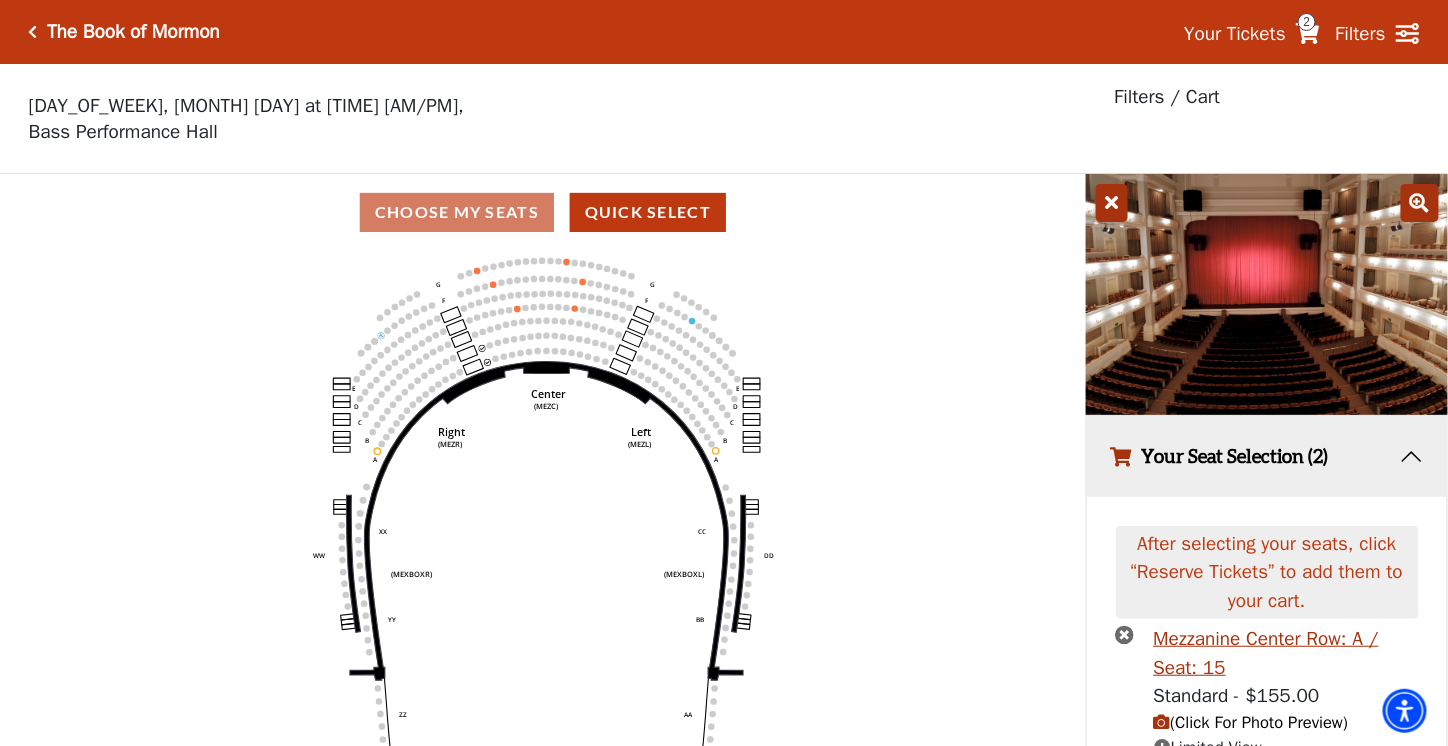 click at bounding box center [1112, 203] 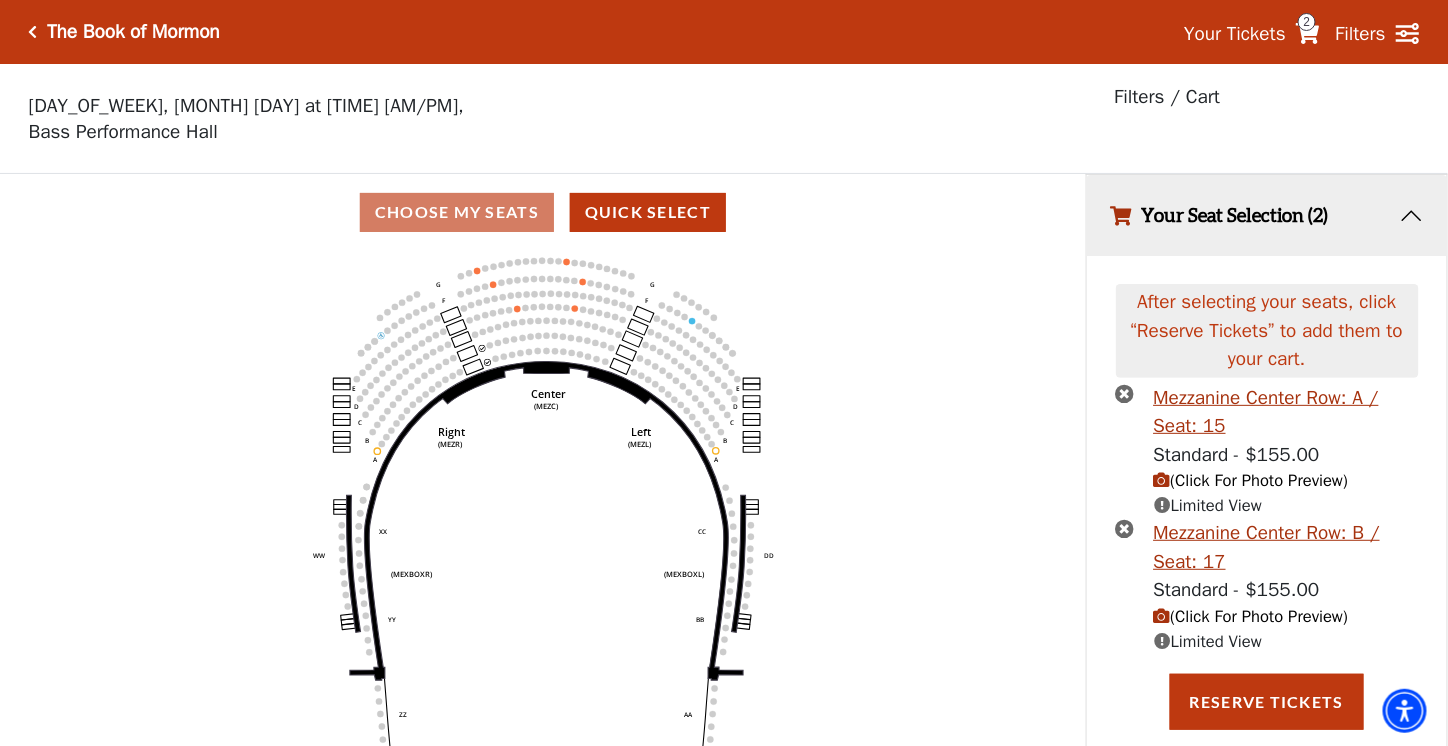 click at bounding box center (1162, 616) 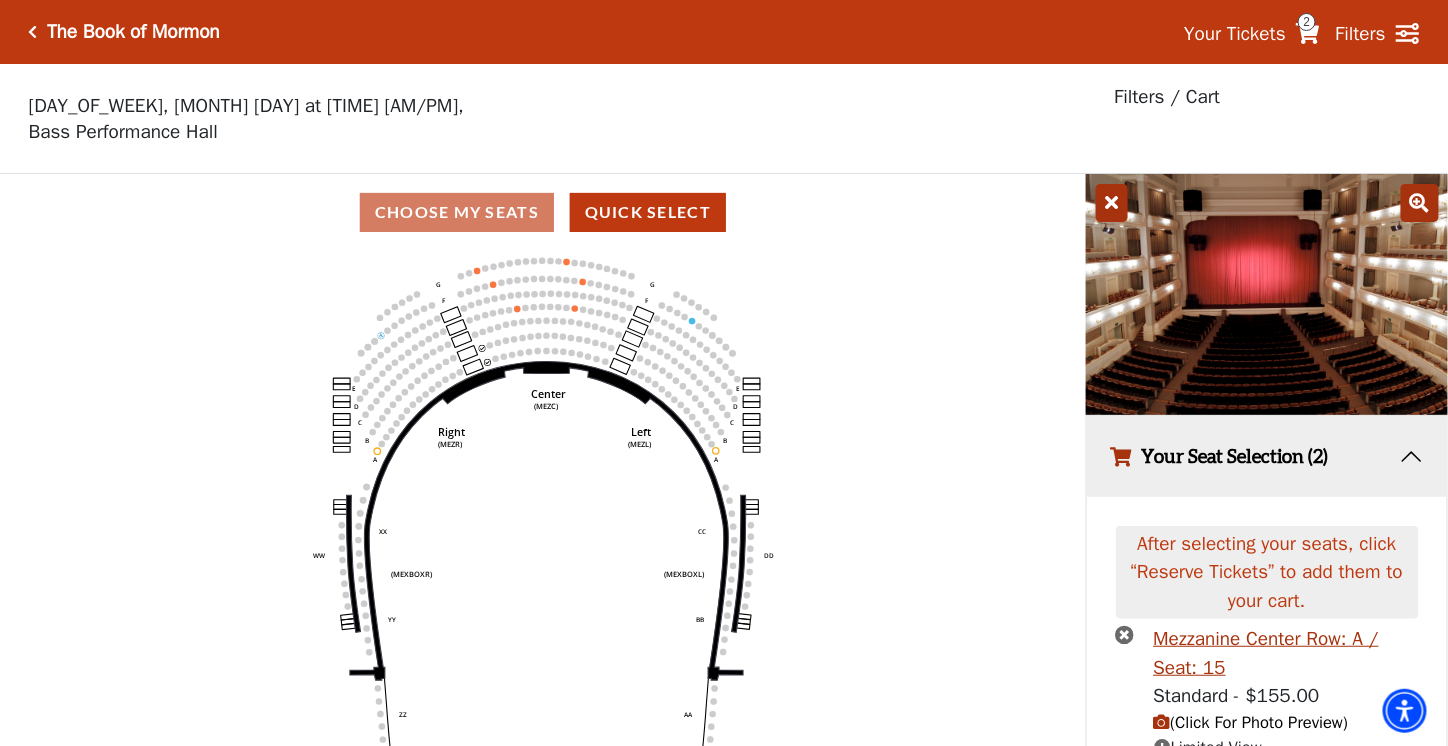 click at bounding box center [1112, 203] 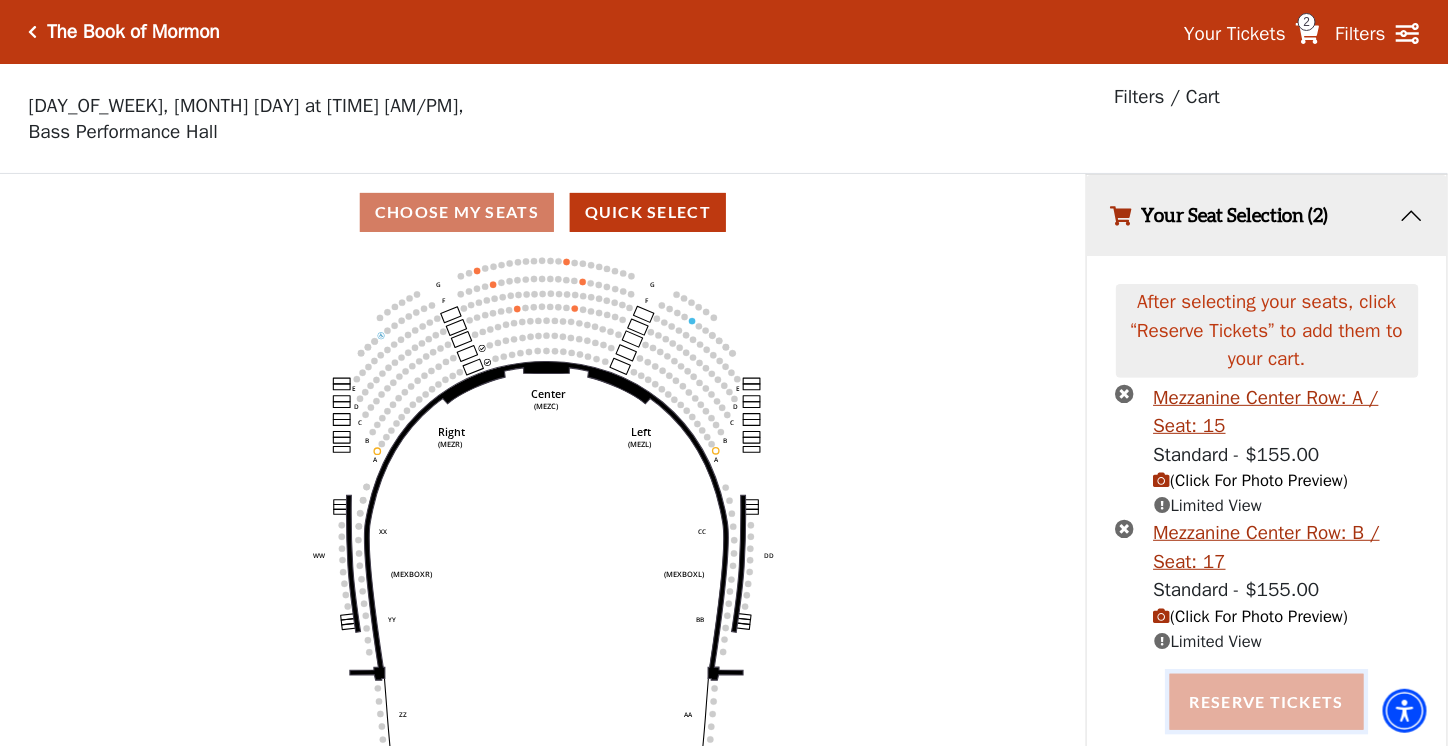 click on "Reserve Tickets" at bounding box center (1267, 702) 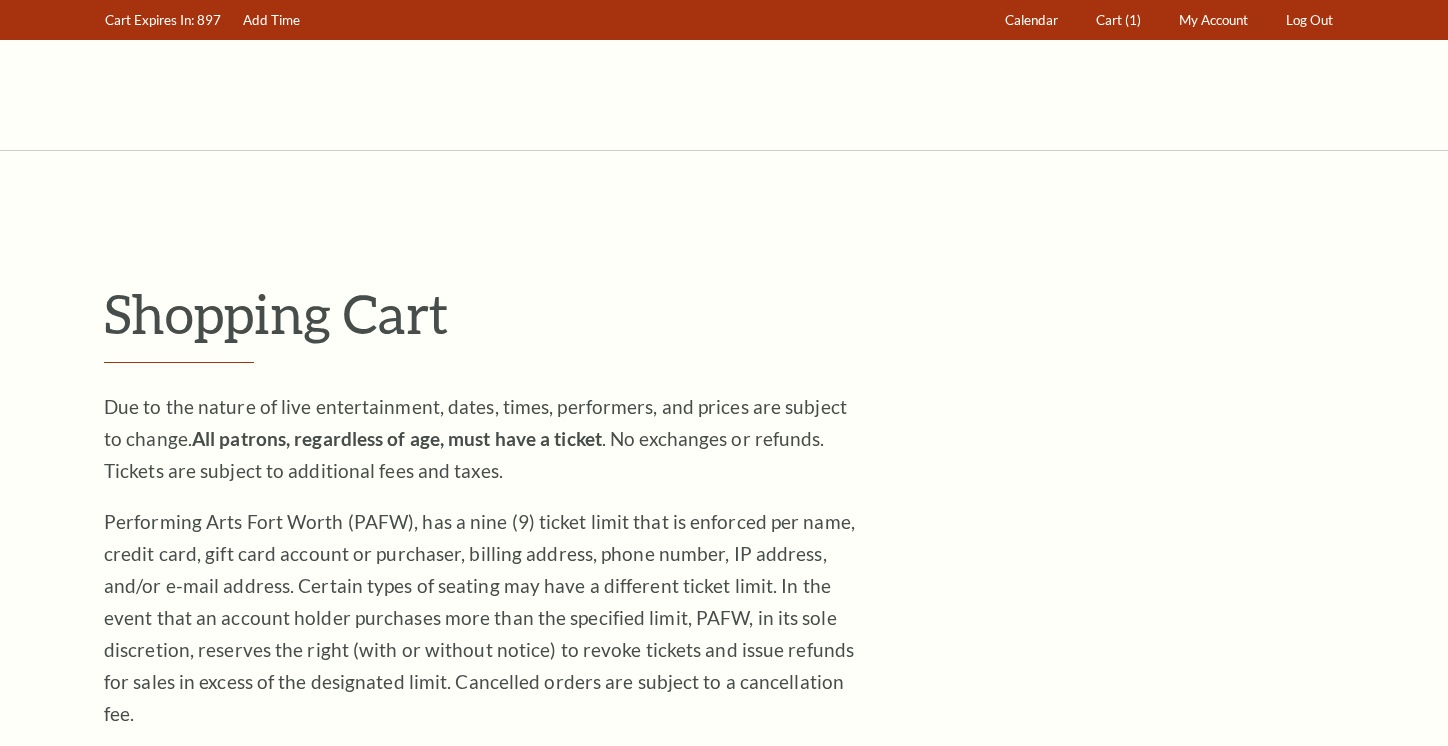 scroll, scrollTop: 0, scrollLeft: 0, axis: both 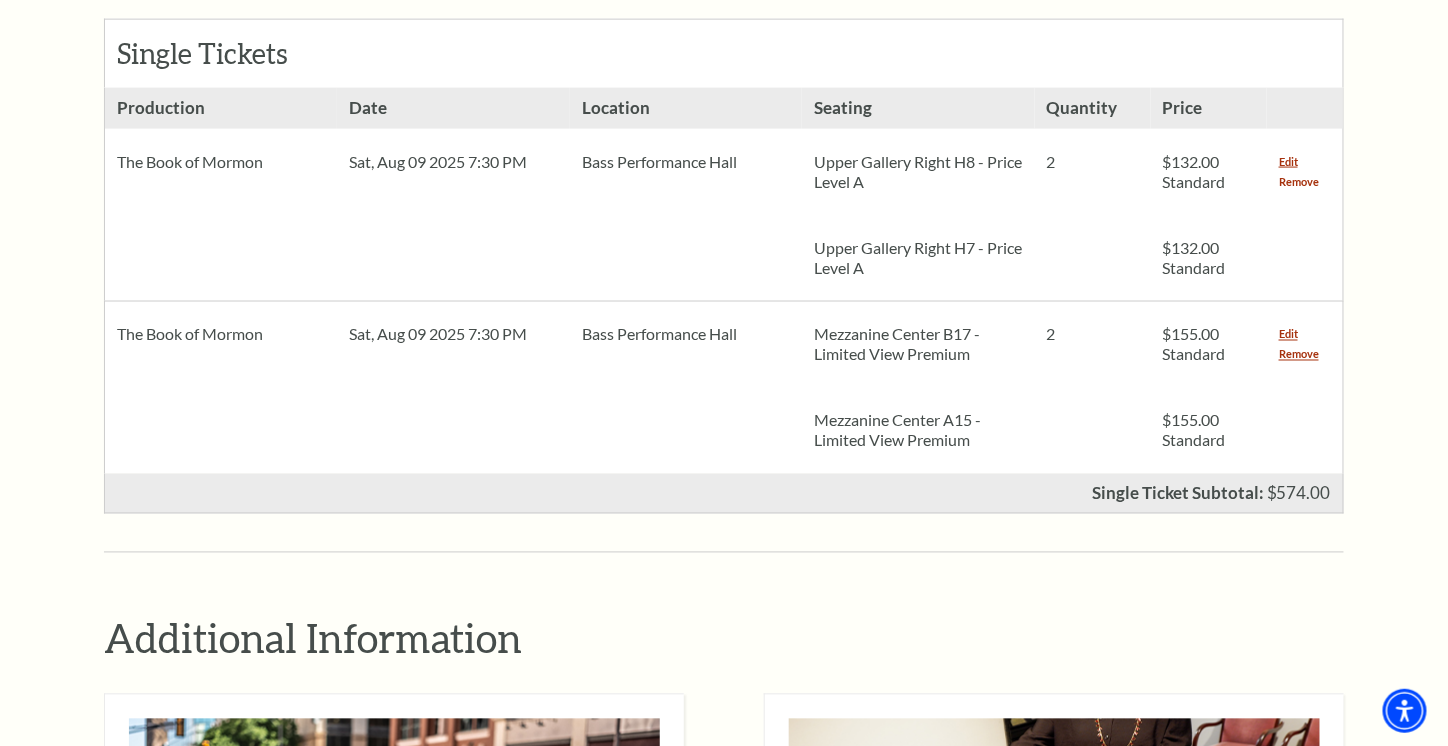 click on "Remove" at bounding box center (1299, 182) 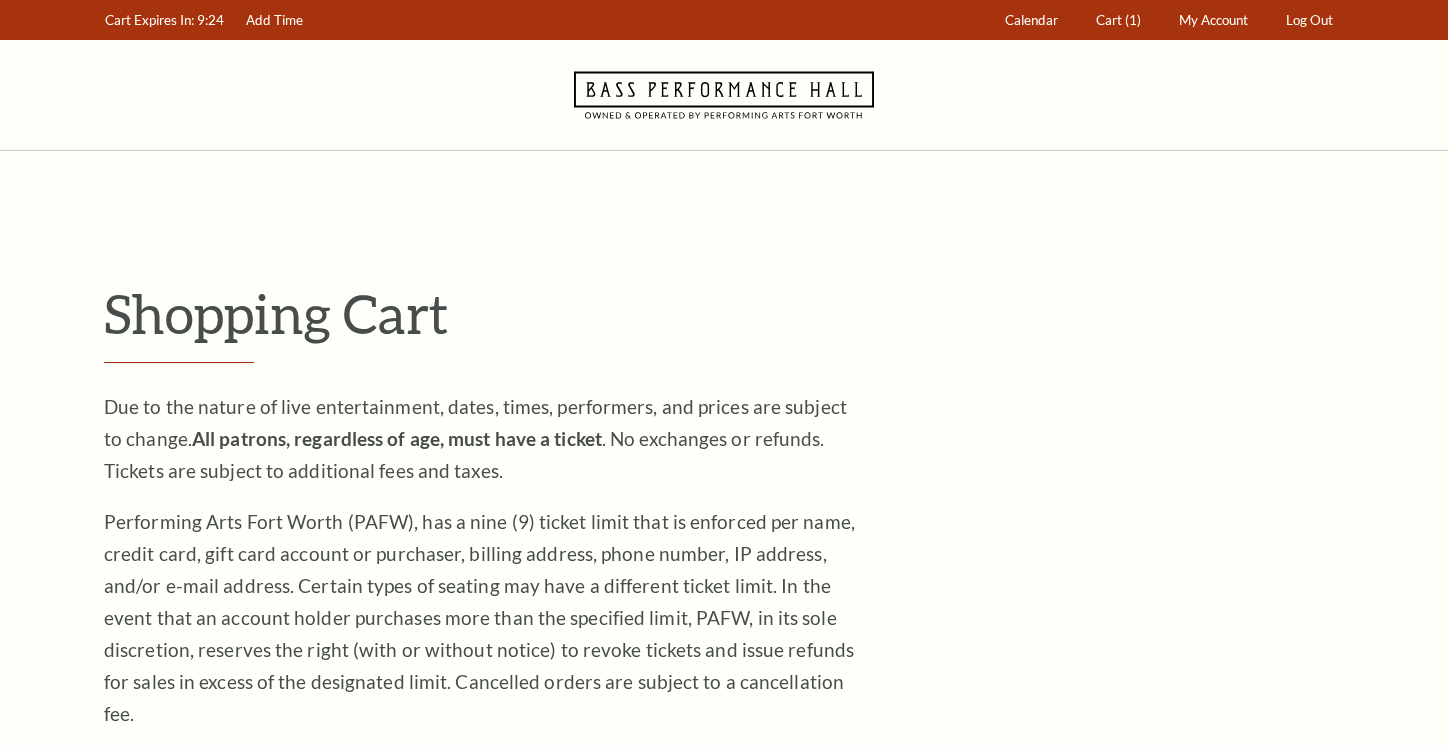 scroll, scrollTop: 0, scrollLeft: 0, axis: both 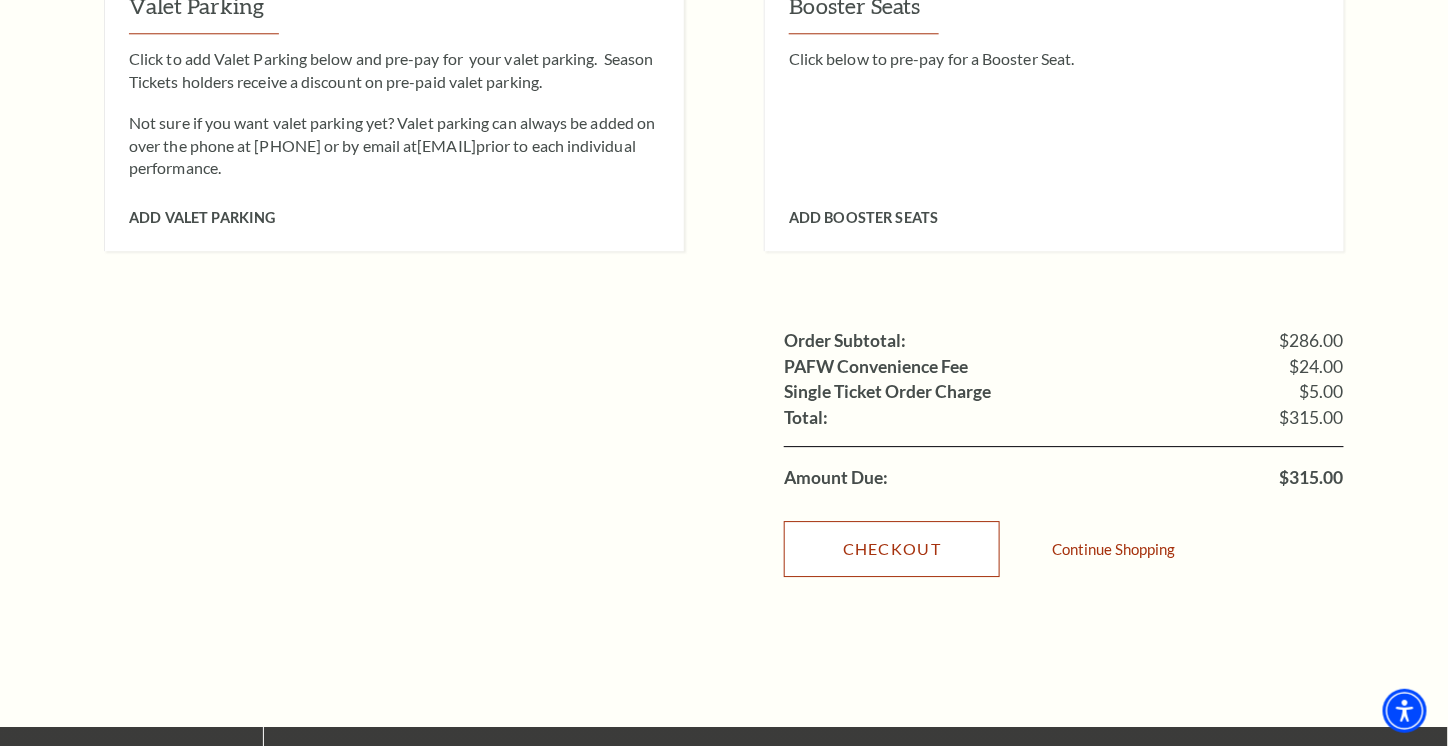 click on "Checkout" at bounding box center (892, 549) 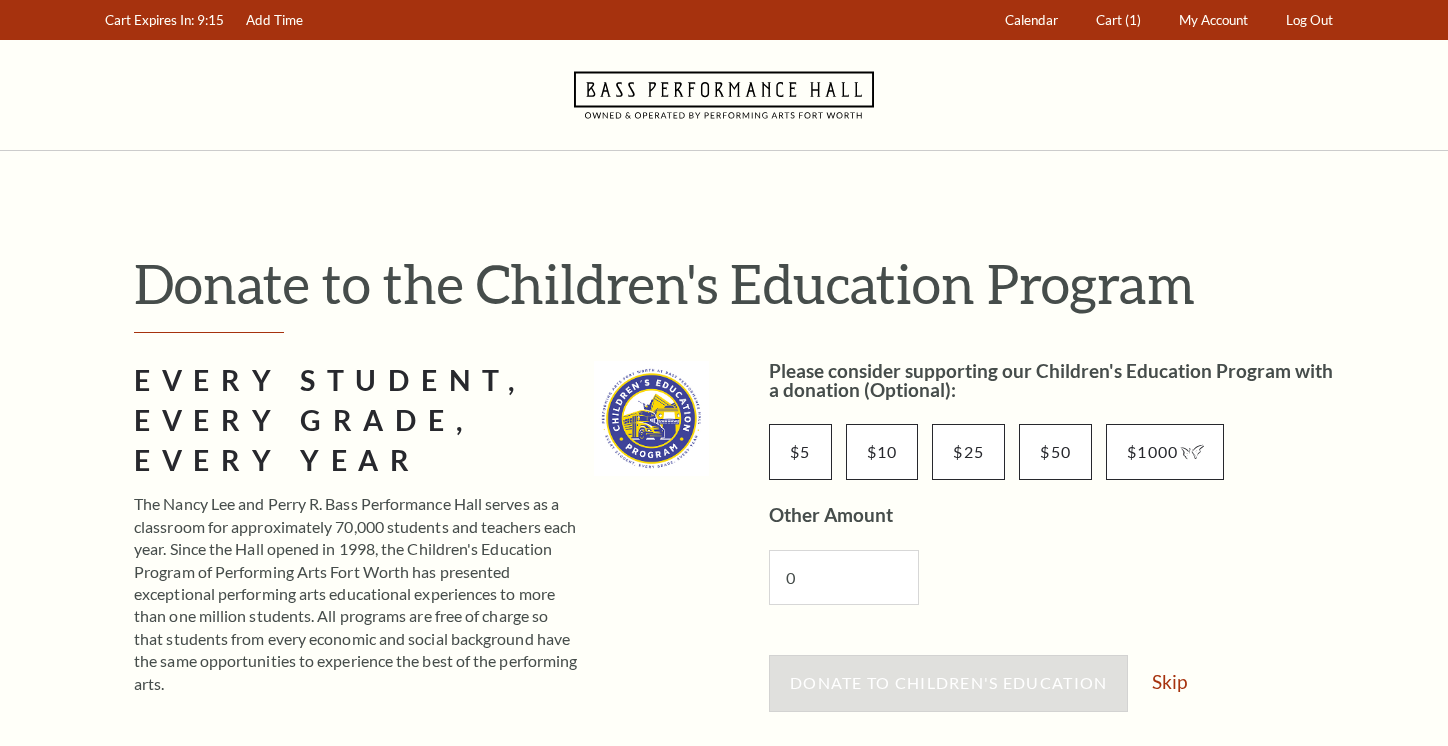 scroll, scrollTop: 0, scrollLeft: 0, axis: both 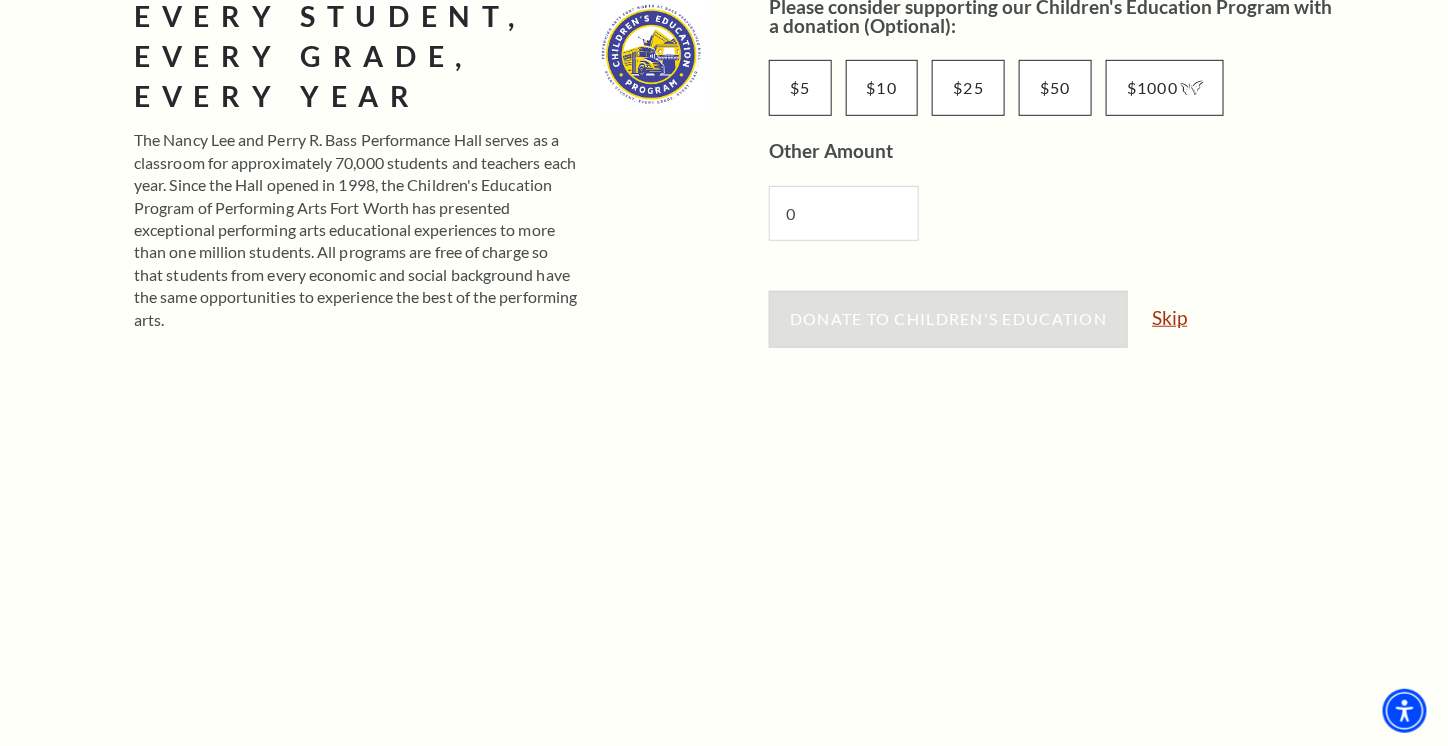 click on "Skip" at bounding box center [1169, 317] 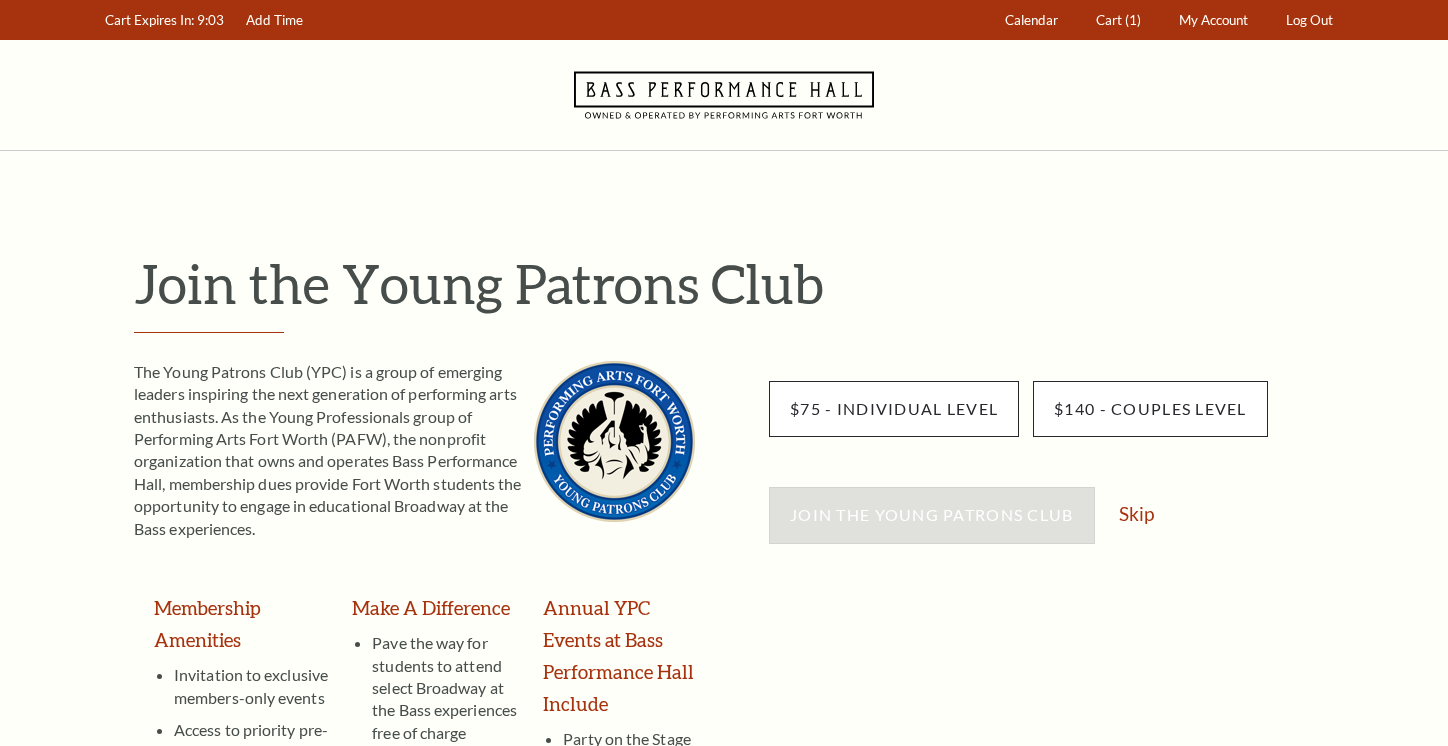 scroll, scrollTop: 0, scrollLeft: 0, axis: both 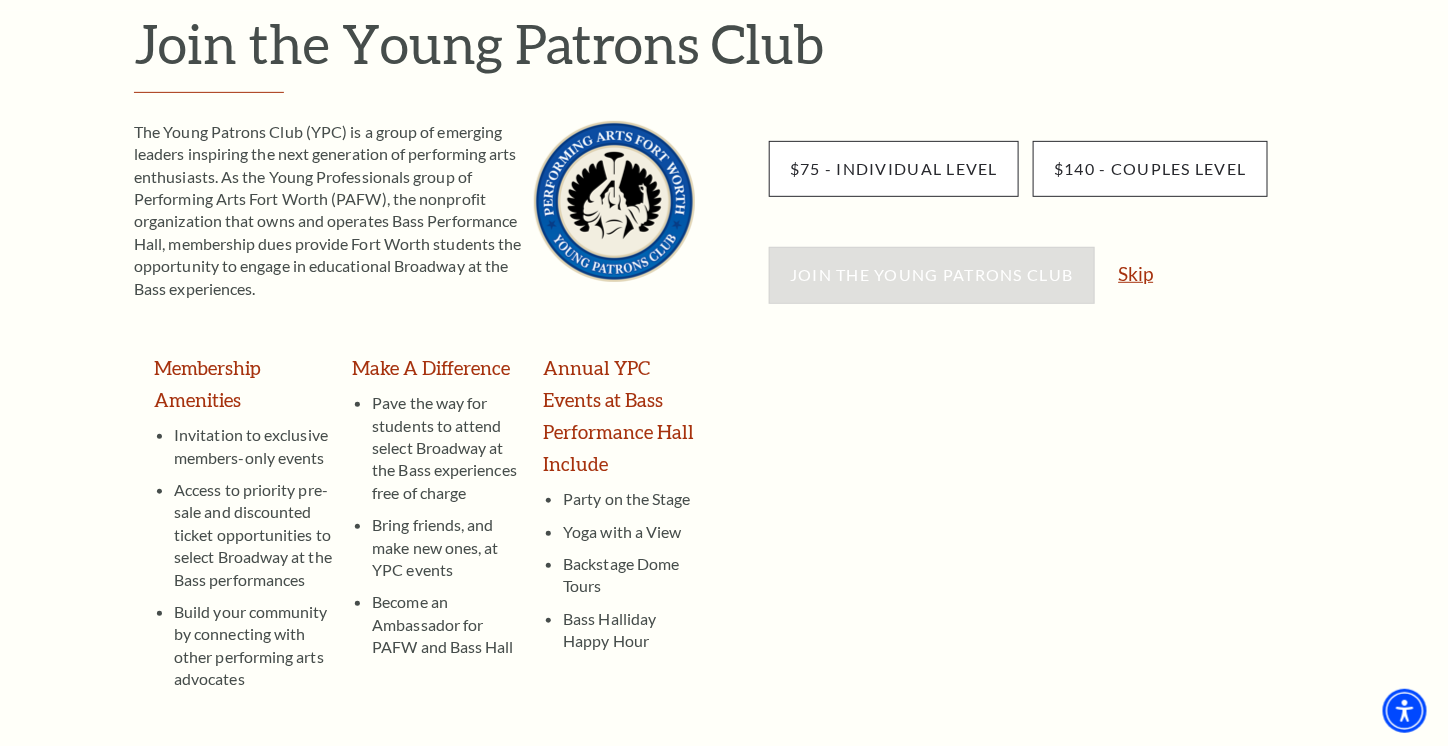 click on "Skip" at bounding box center [1136, 273] 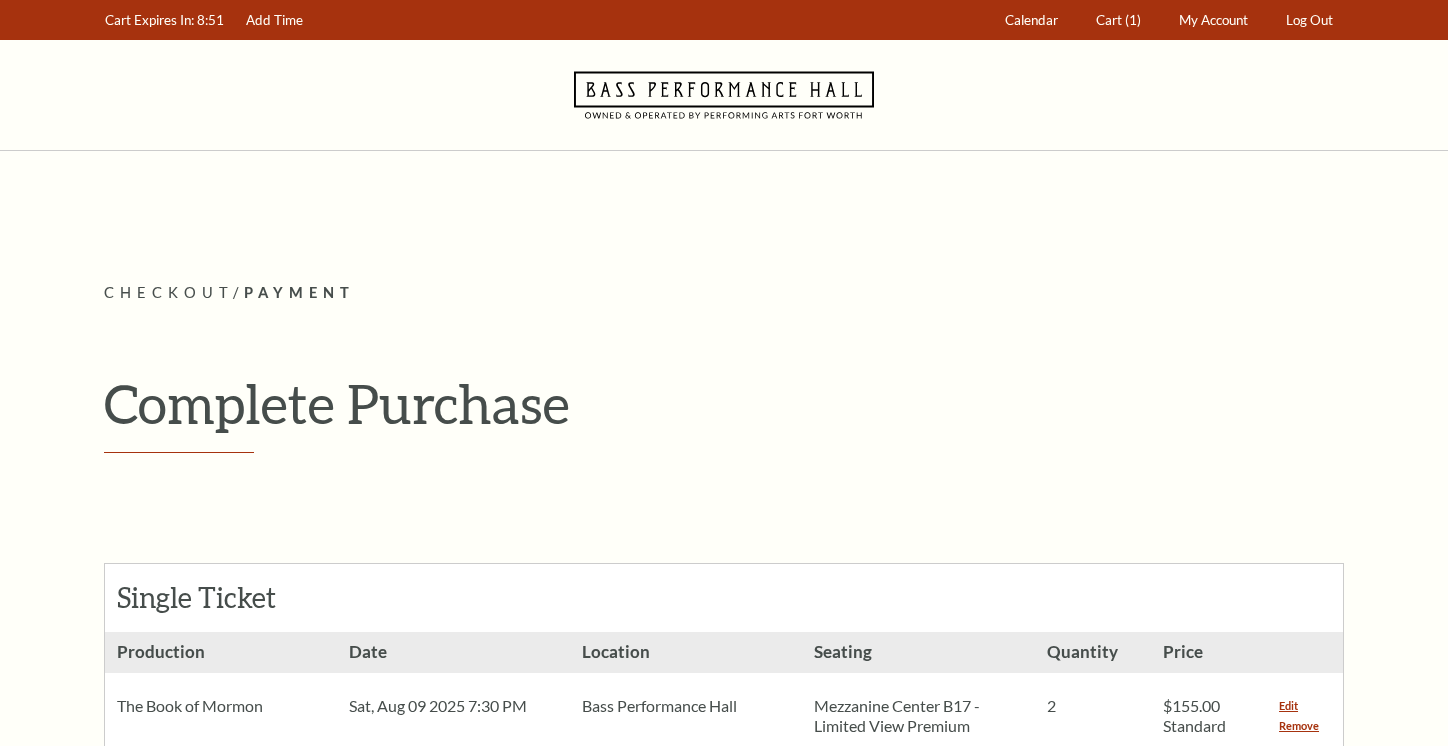 scroll, scrollTop: 0, scrollLeft: 0, axis: both 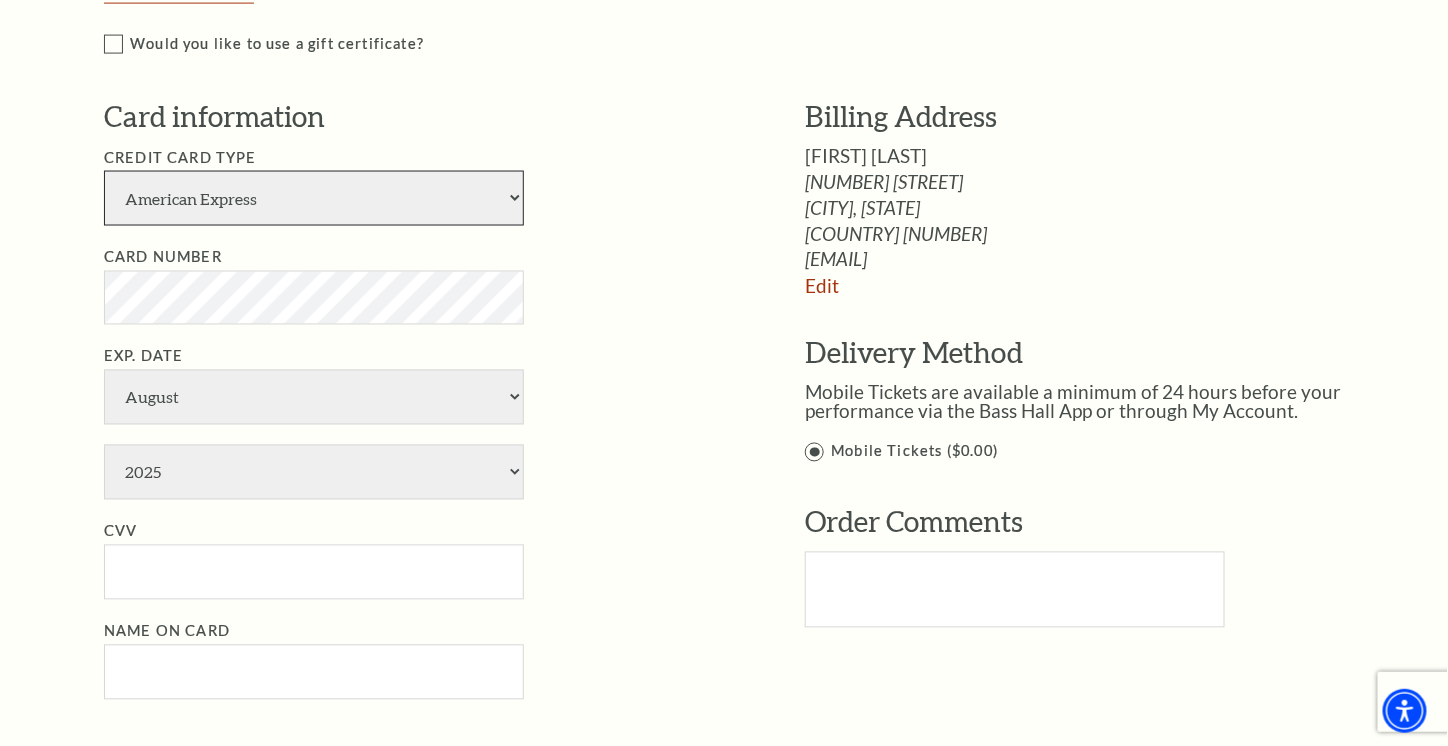 click on "American Express
Visa
Master Card
Discover" at bounding box center (314, 198) 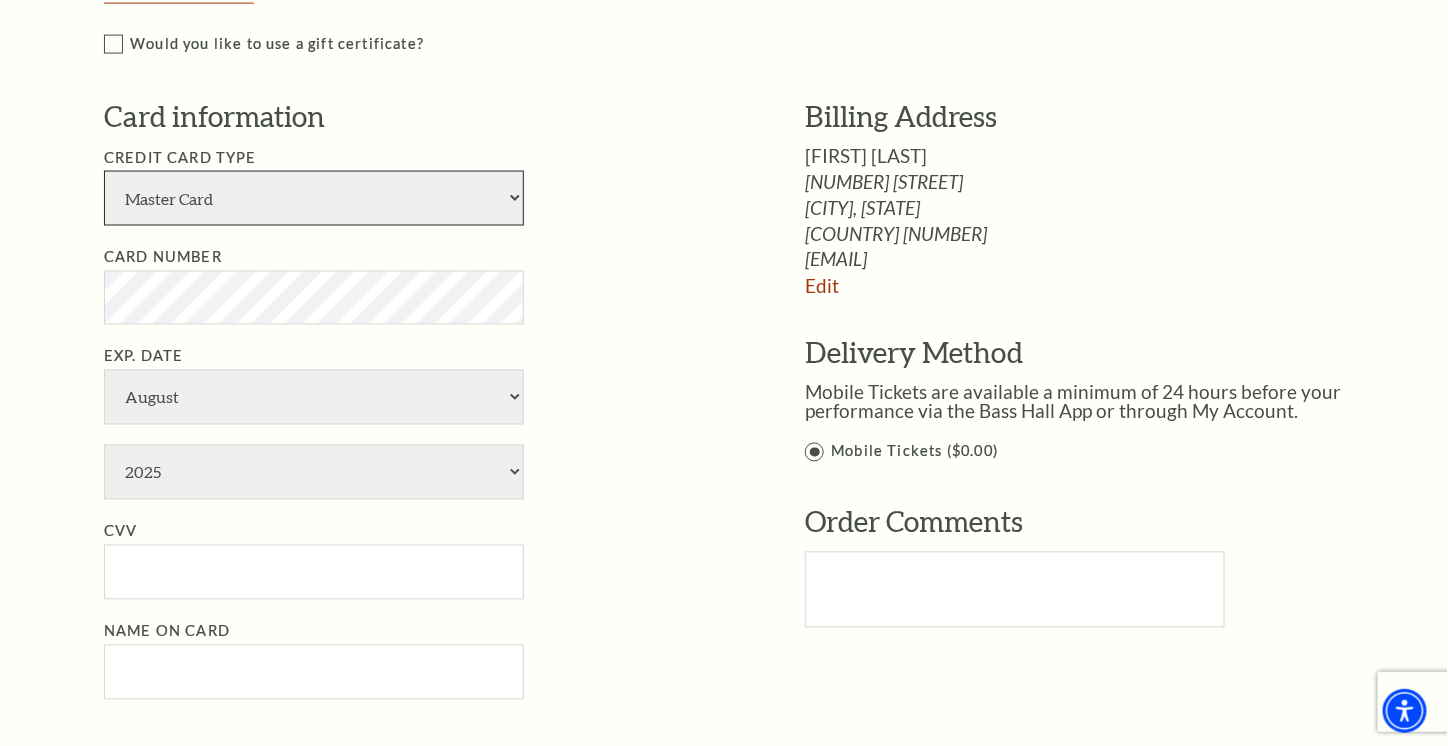 click on "American Express
Visa
Master Card
Discover" at bounding box center [314, 198] 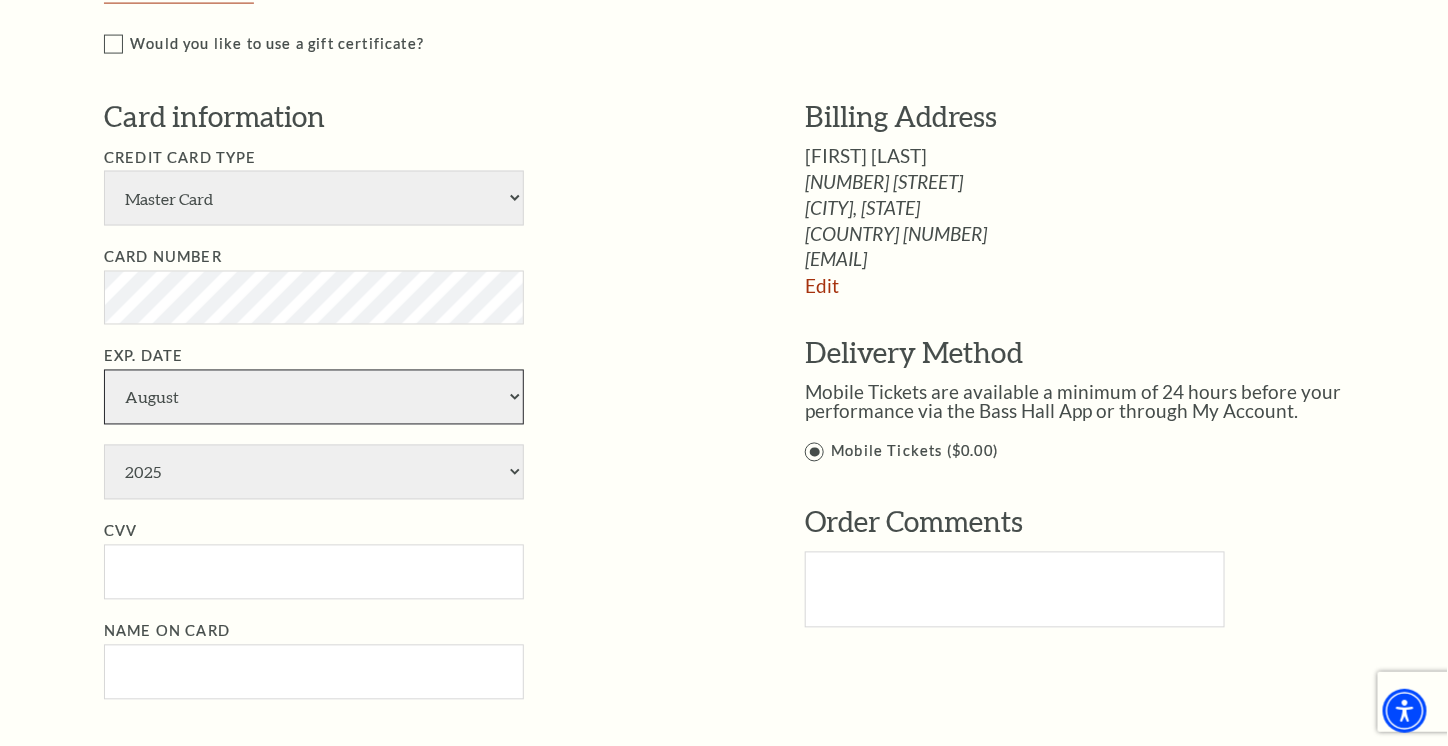 select on "12" 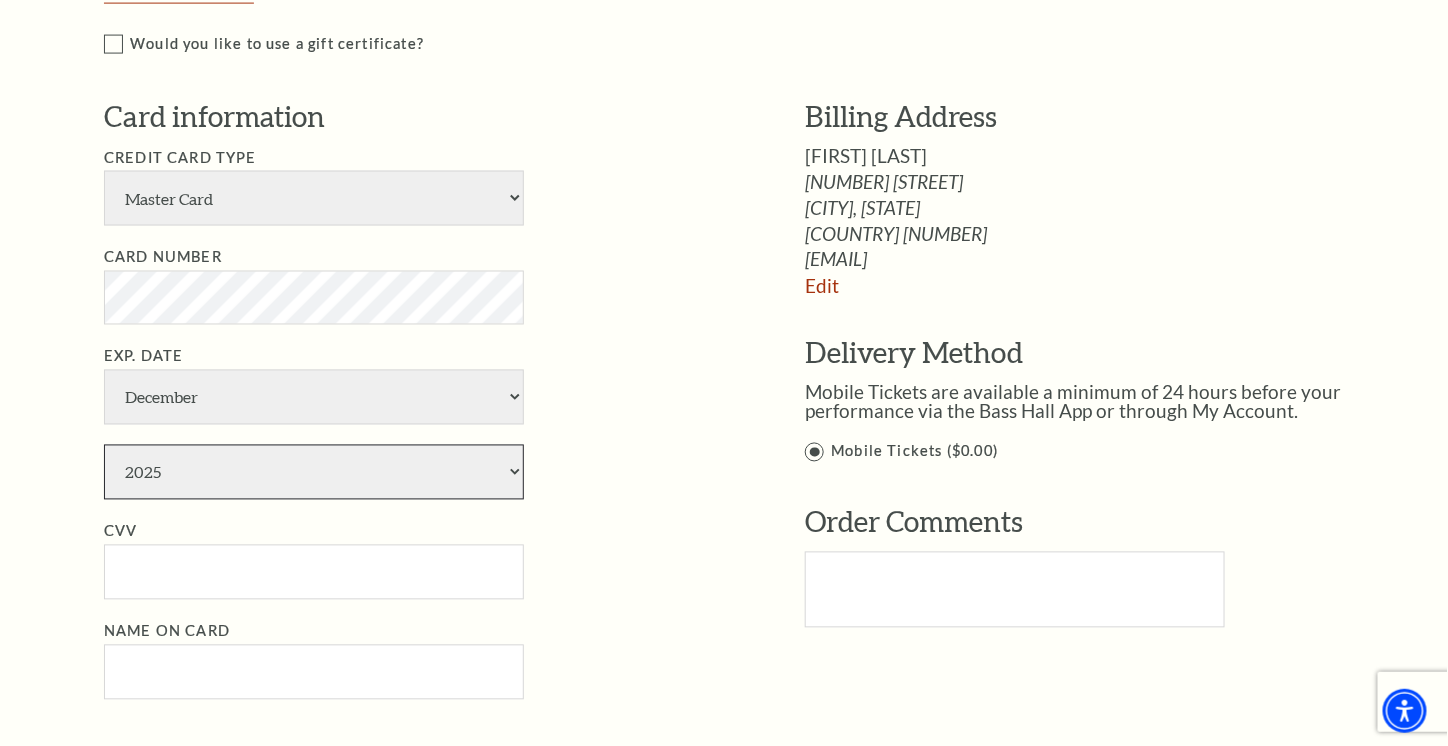 select on "2026" 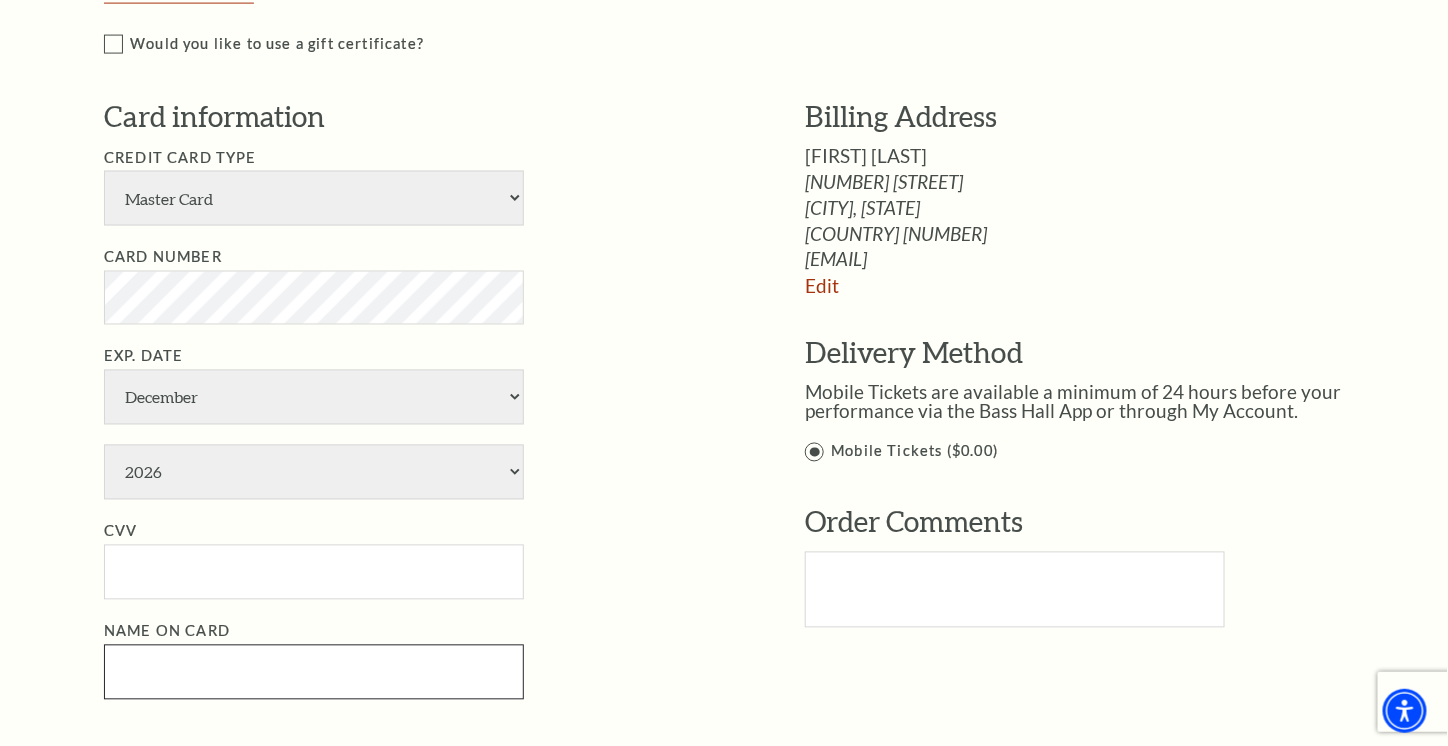 type on "Scott Clifton" 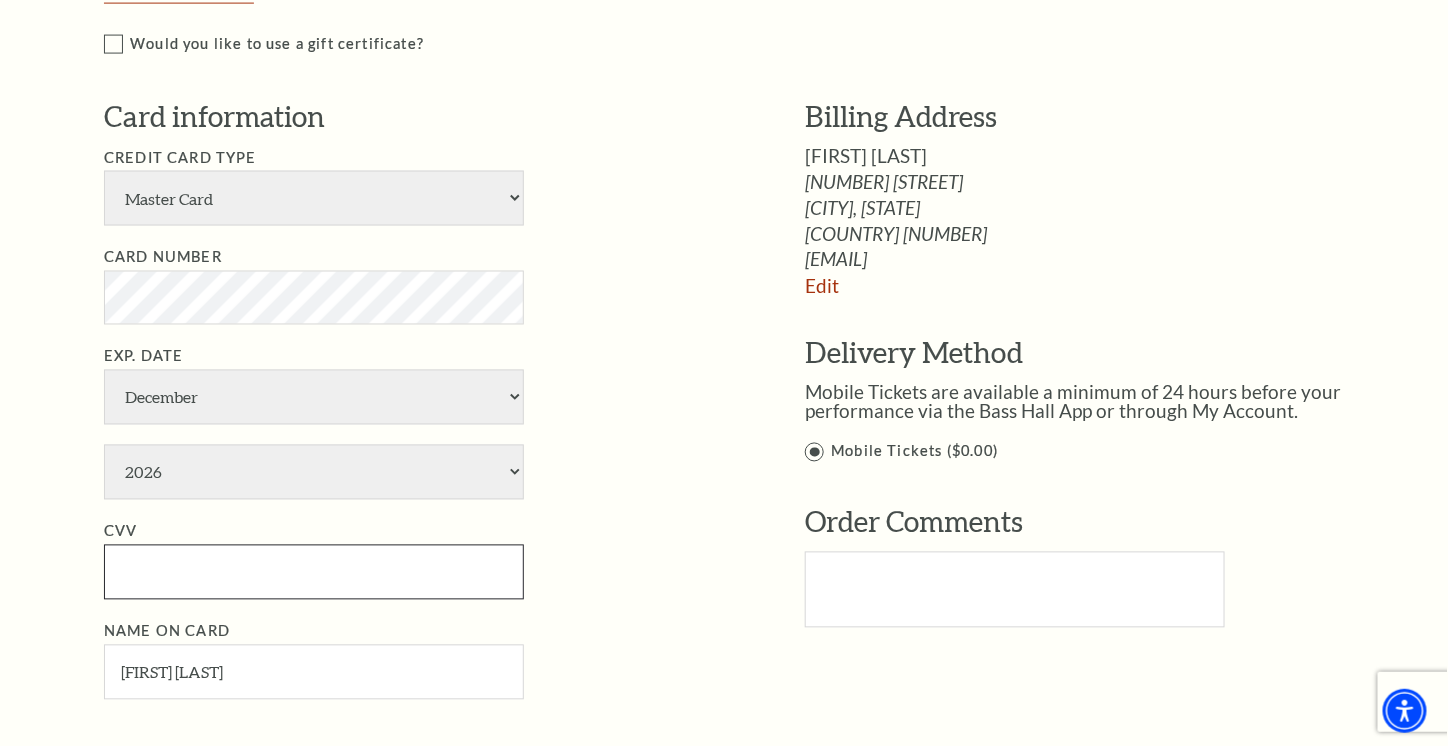 click on "CVV" at bounding box center (314, 572) 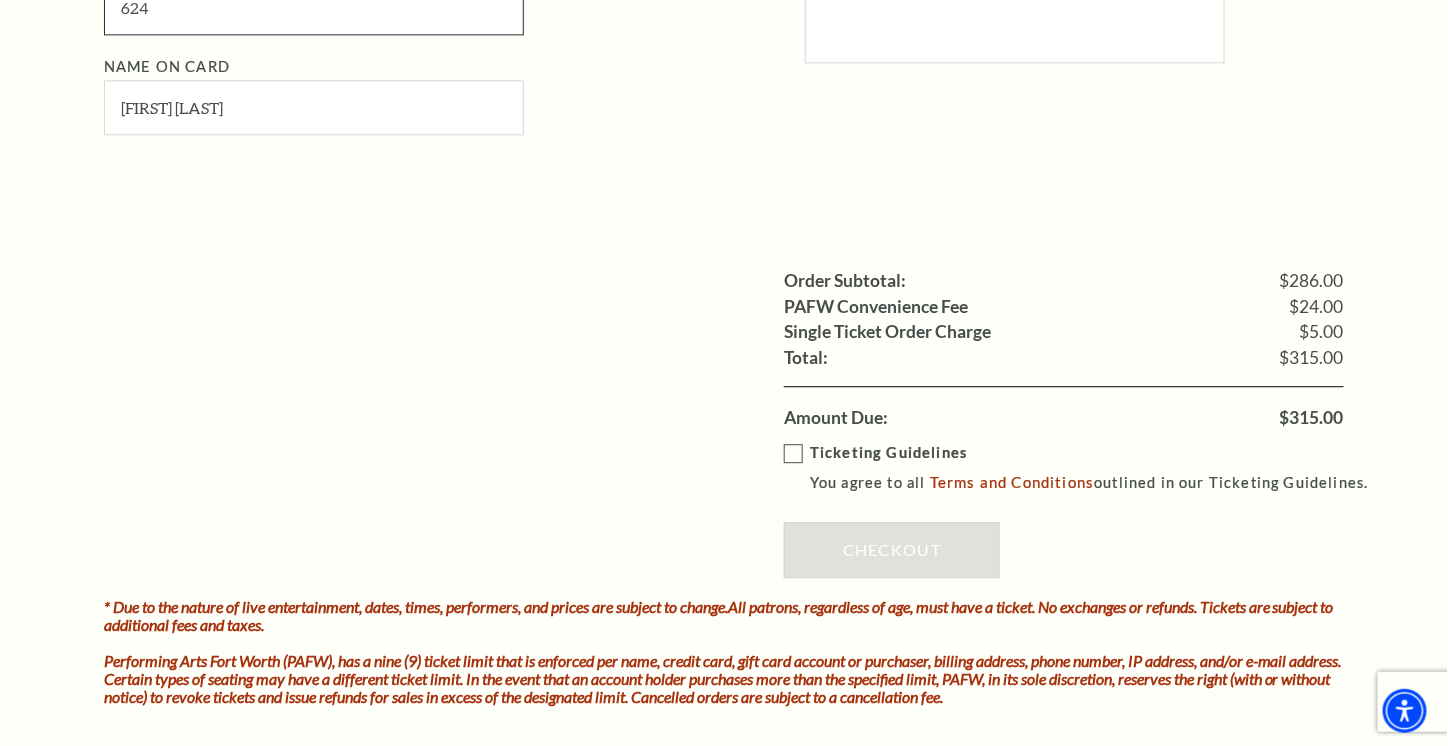 scroll, scrollTop: 1589, scrollLeft: 0, axis: vertical 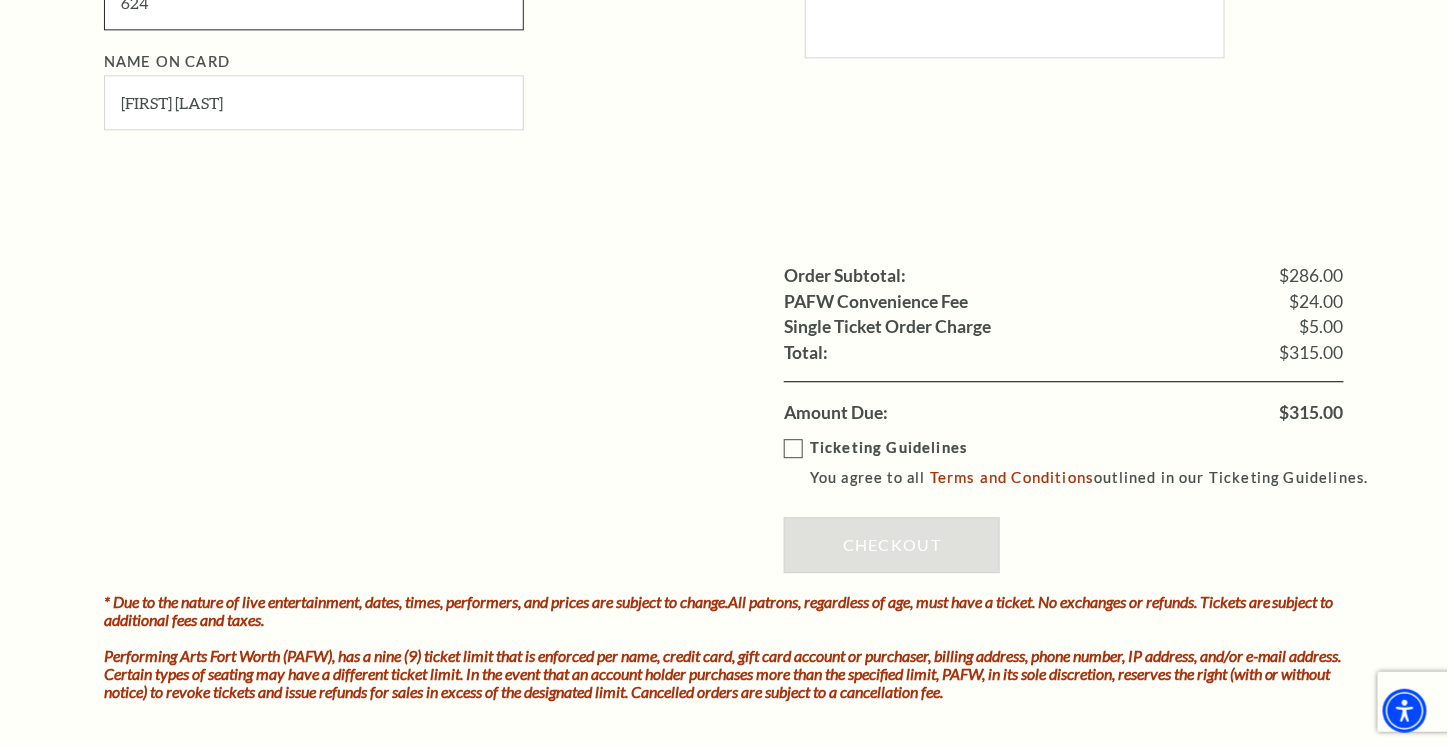 type on "624" 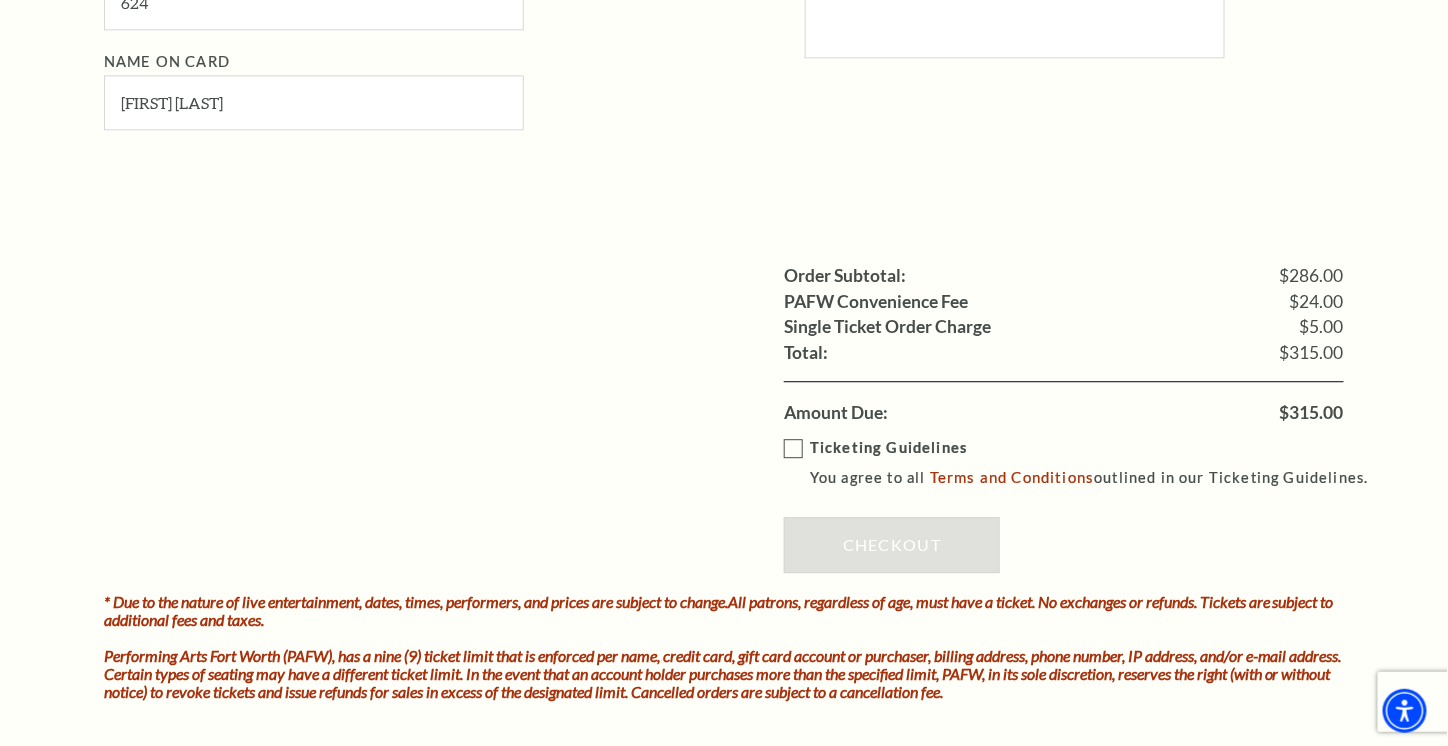 click on "Ticketing Guidelines
You agree to all   Terms and Conditions  outlined in our Ticketing Guidelines." at bounding box center [1085, 463] 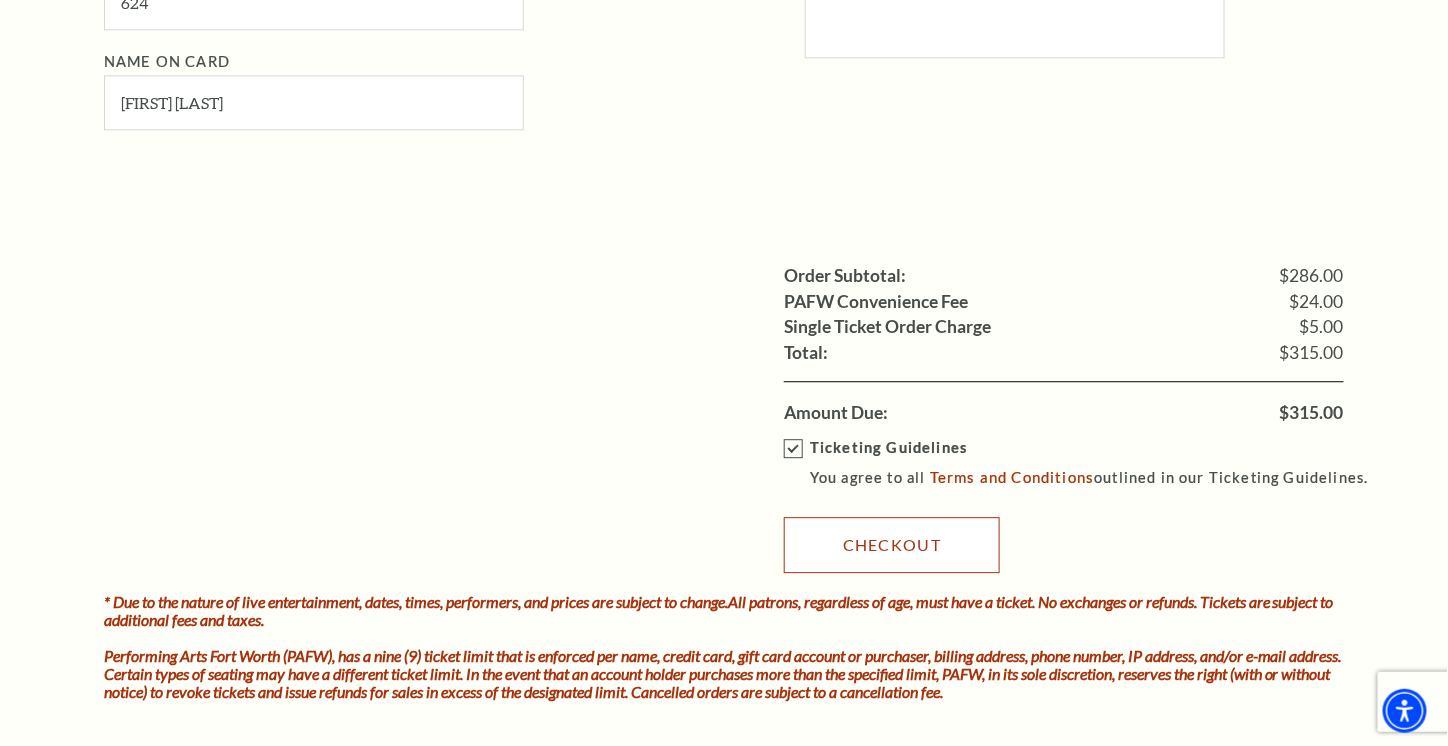 click on "Checkout" at bounding box center (892, 545) 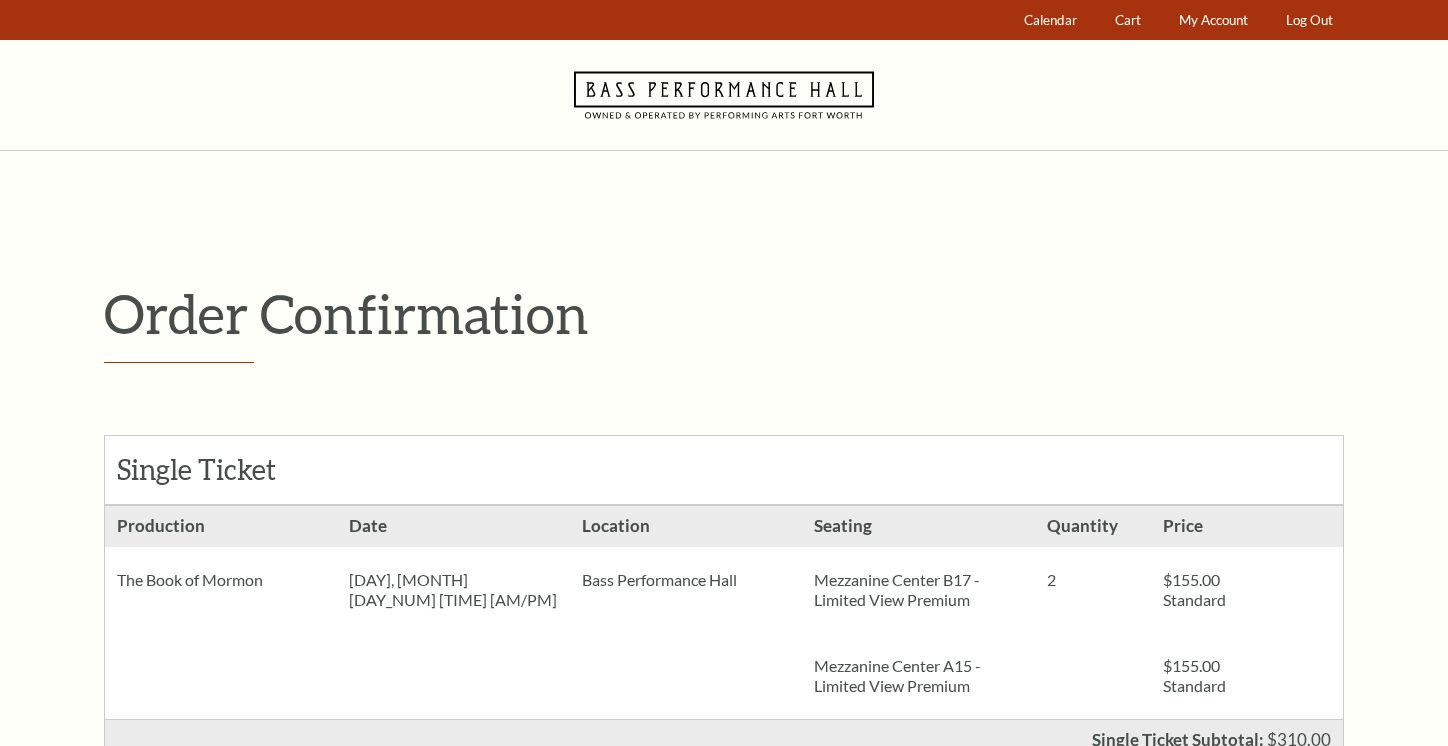 scroll, scrollTop: 0, scrollLeft: 0, axis: both 